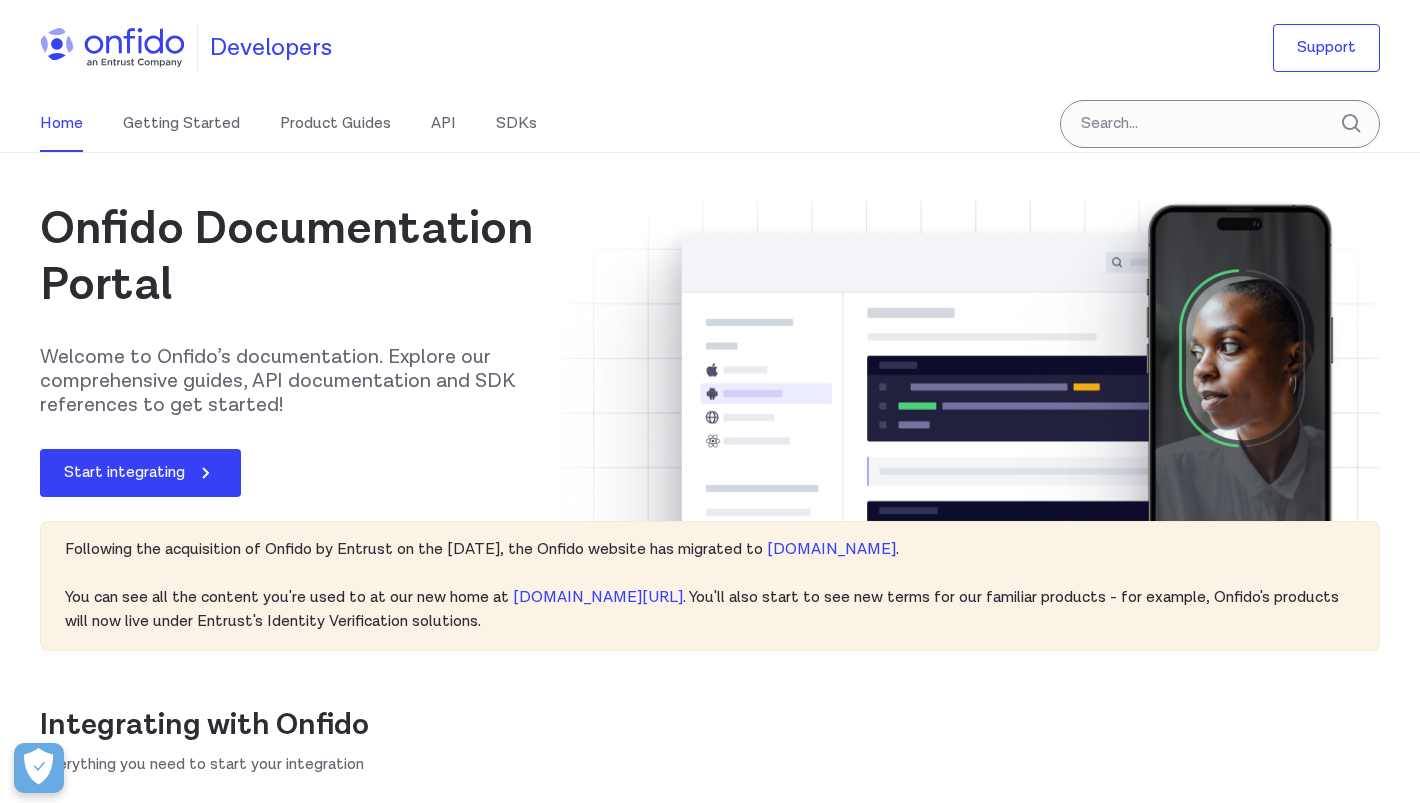 scroll, scrollTop: 0, scrollLeft: 0, axis: both 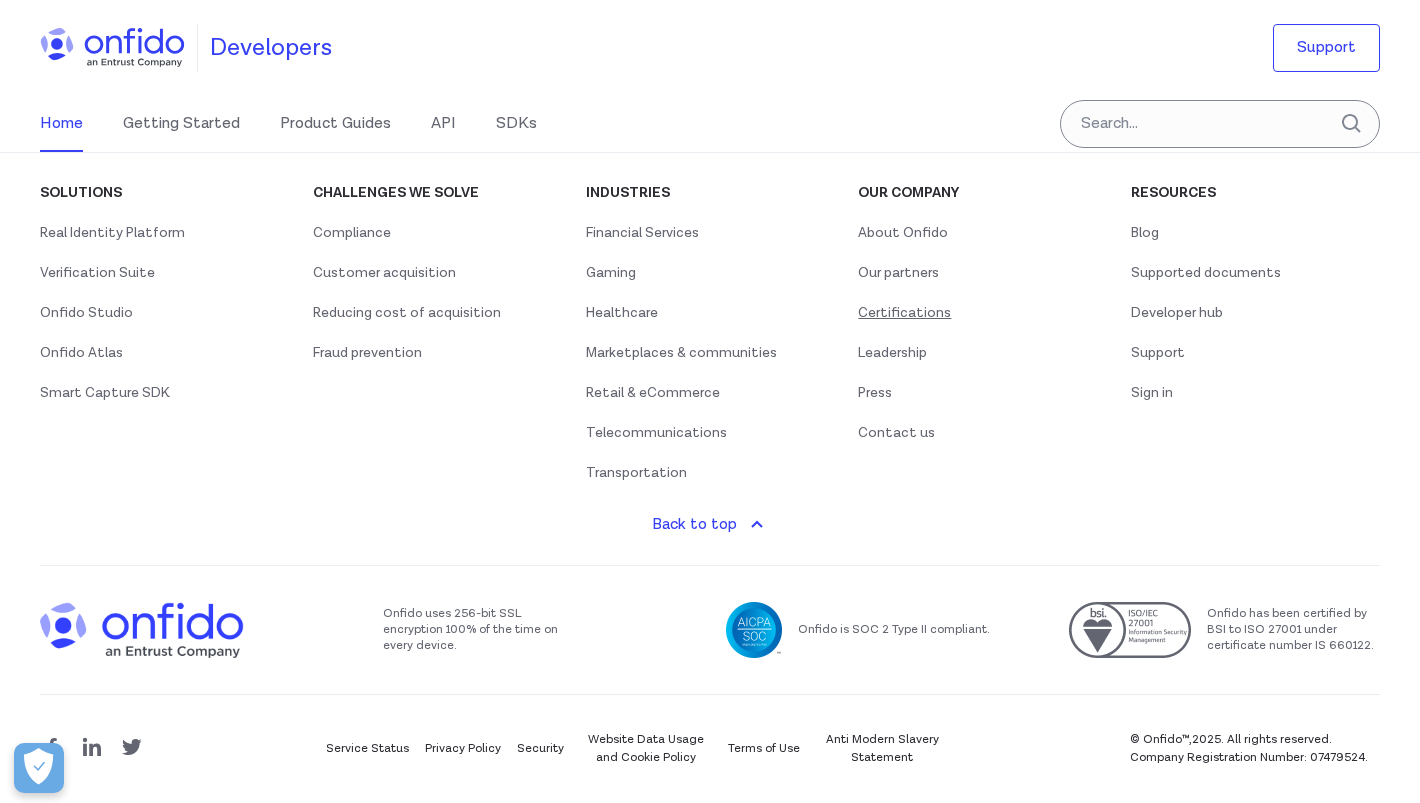 click on "Certifications" at bounding box center [904, 313] 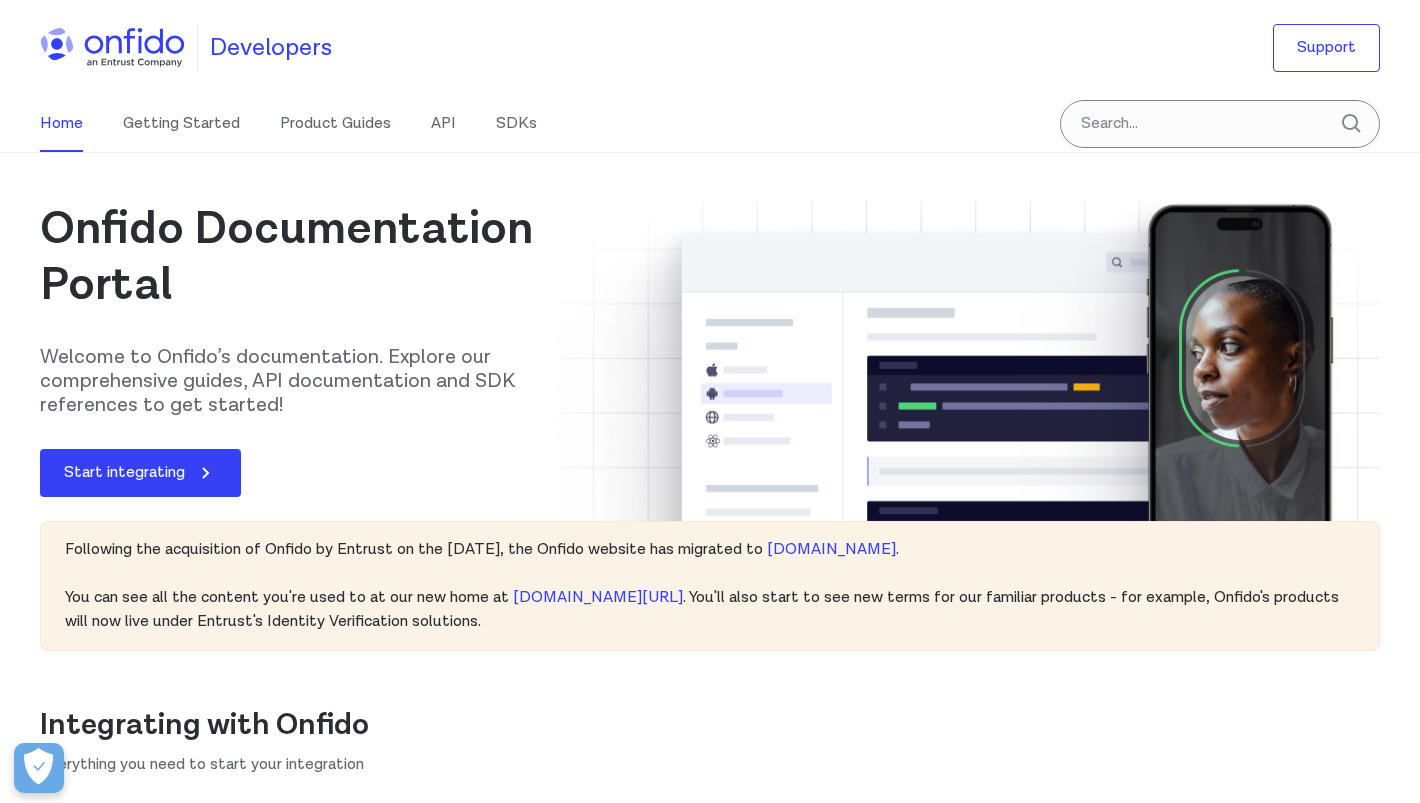 scroll, scrollTop: 997, scrollLeft: 0, axis: vertical 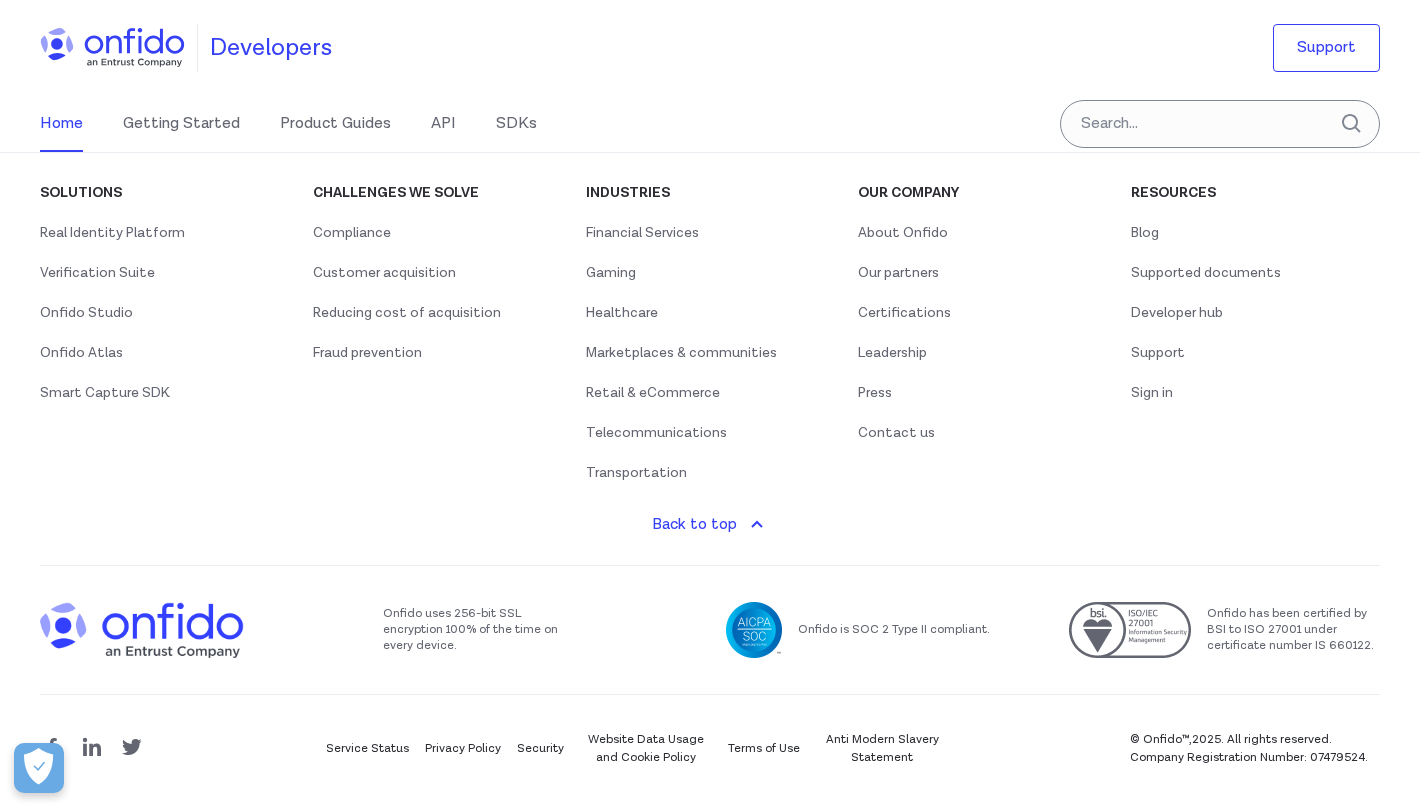 click on "Onfido is SOC 2 Type II compliant." at bounding box center [894, 630] 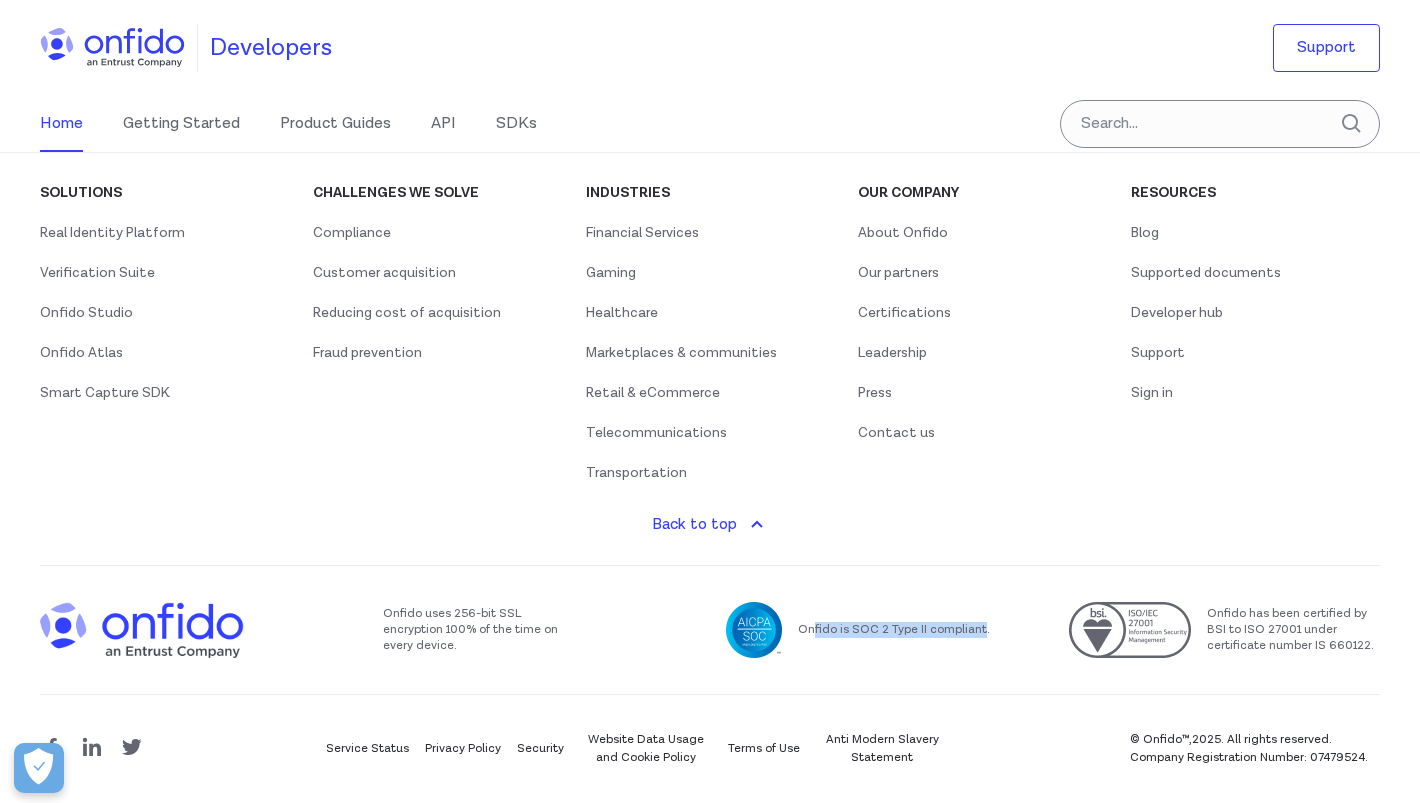 drag, startPoint x: 976, startPoint y: 633, endPoint x: 813, endPoint y: 623, distance: 163.30646 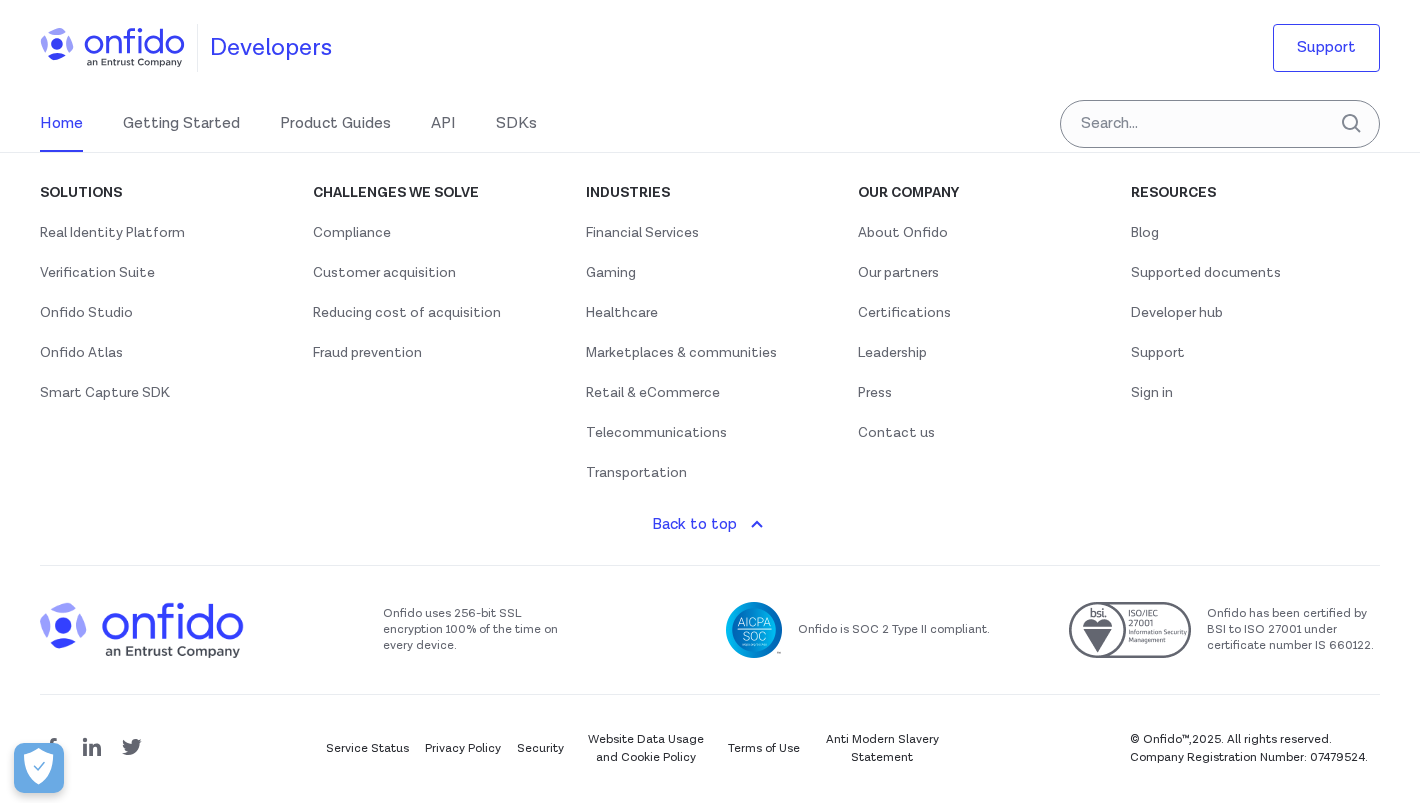 click on "Onfido is SOC 2 Type II compliant." at bounding box center (881, 630) 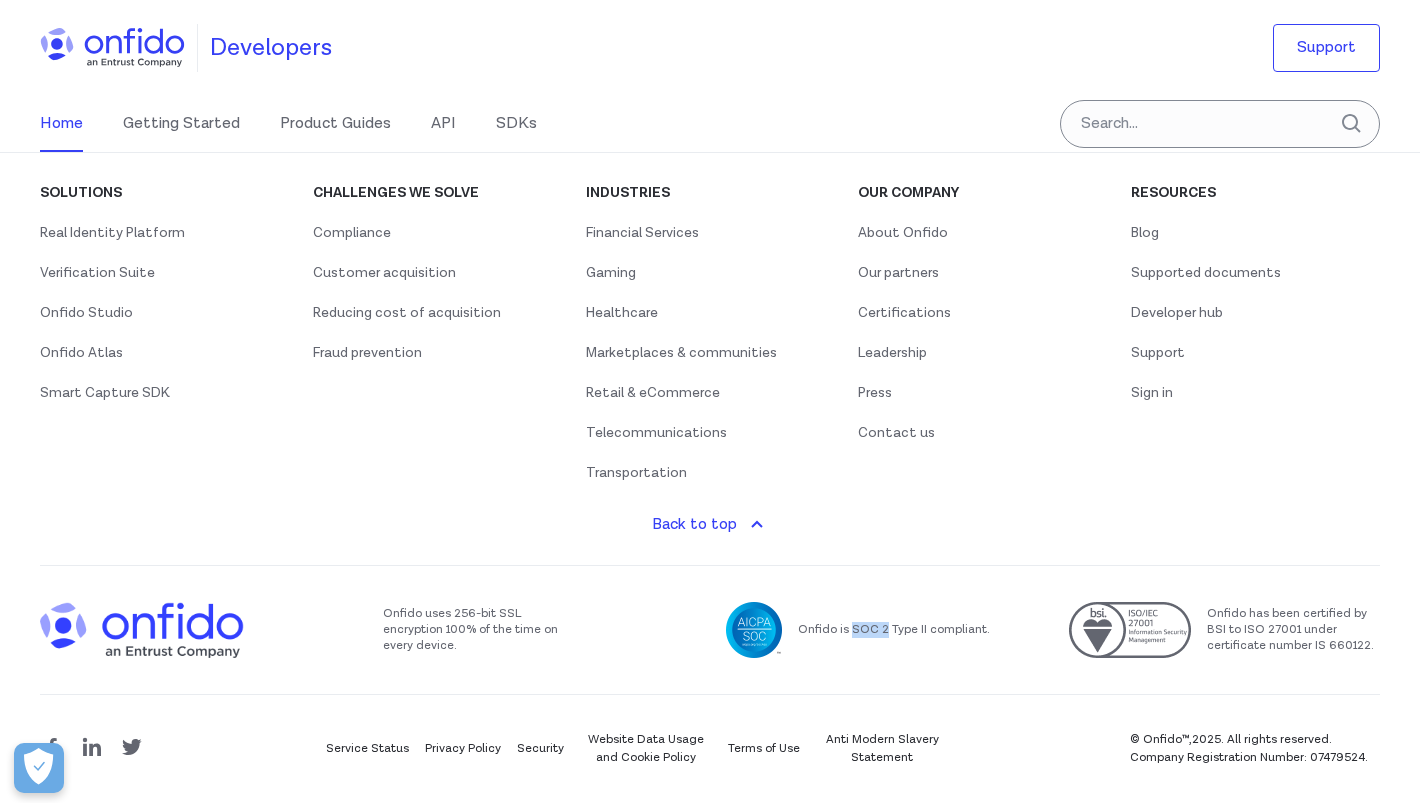 drag, startPoint x: 880, startPoint y: 630, endPoint x: 851, endPoint y: 631, distance: 29.017237 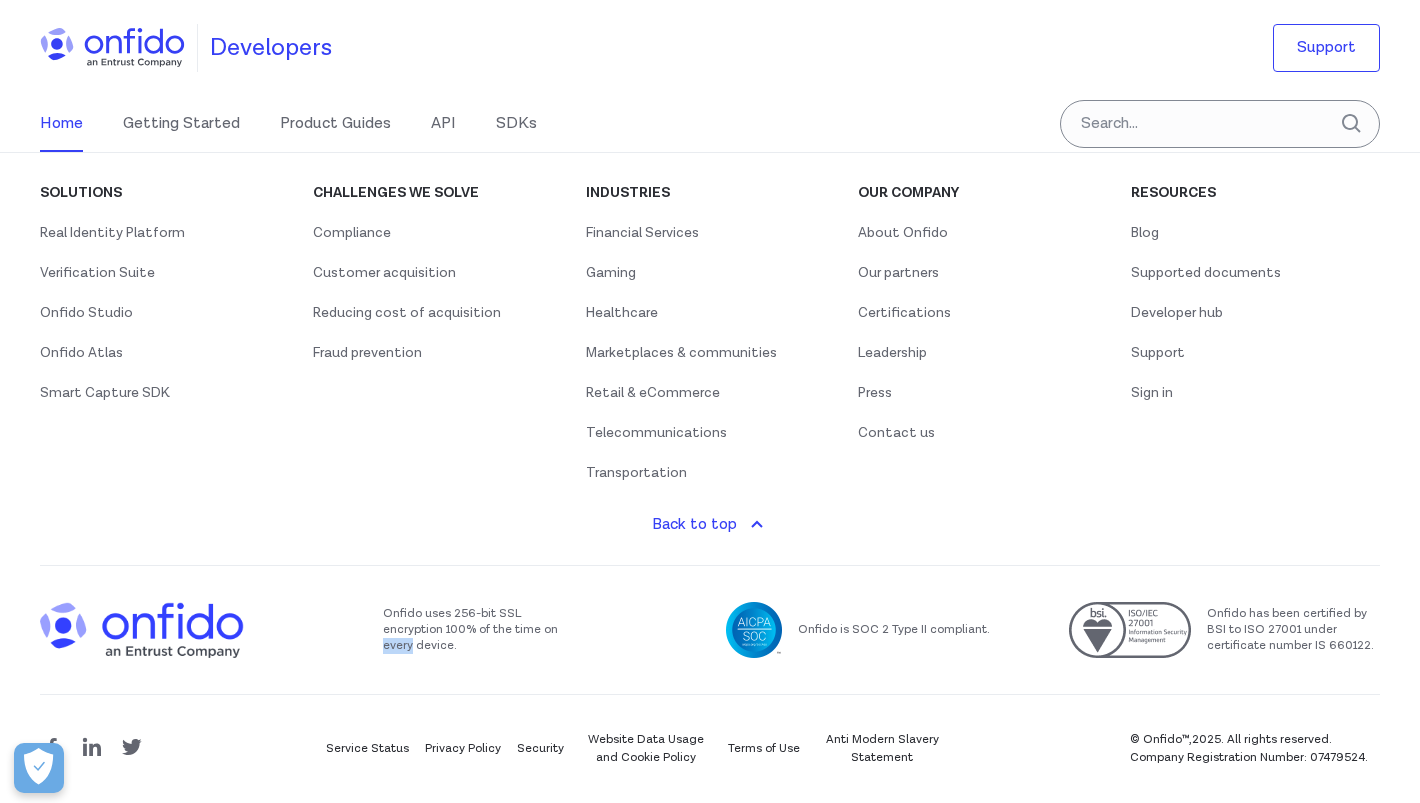 click on "Onfido uses 256-bit SSL encryption 100% of the time on every device." at bounding box center [483, 630] 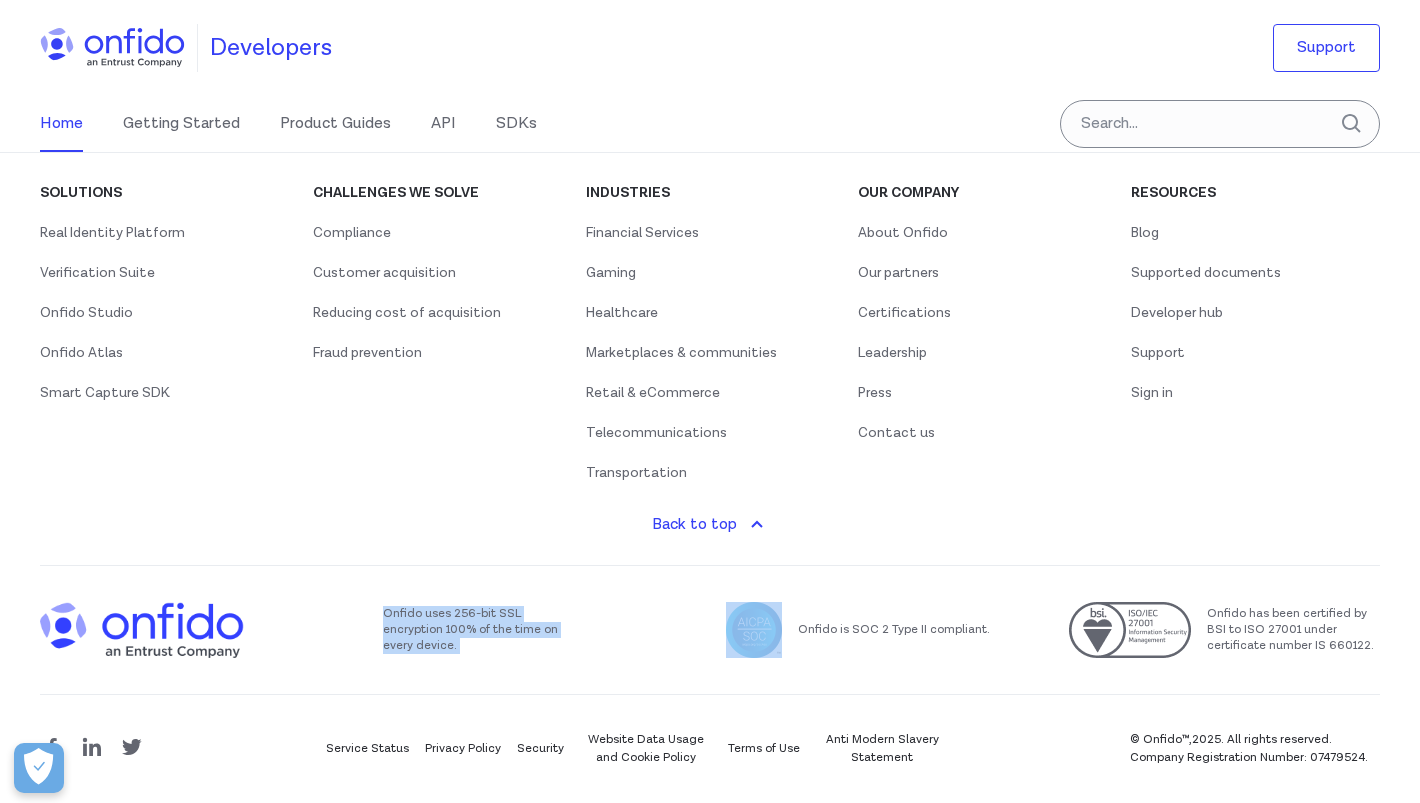 click on "Onfido uses 256-bit SSL encryption 100% of the time on every device." at bounding box center [483, 630] 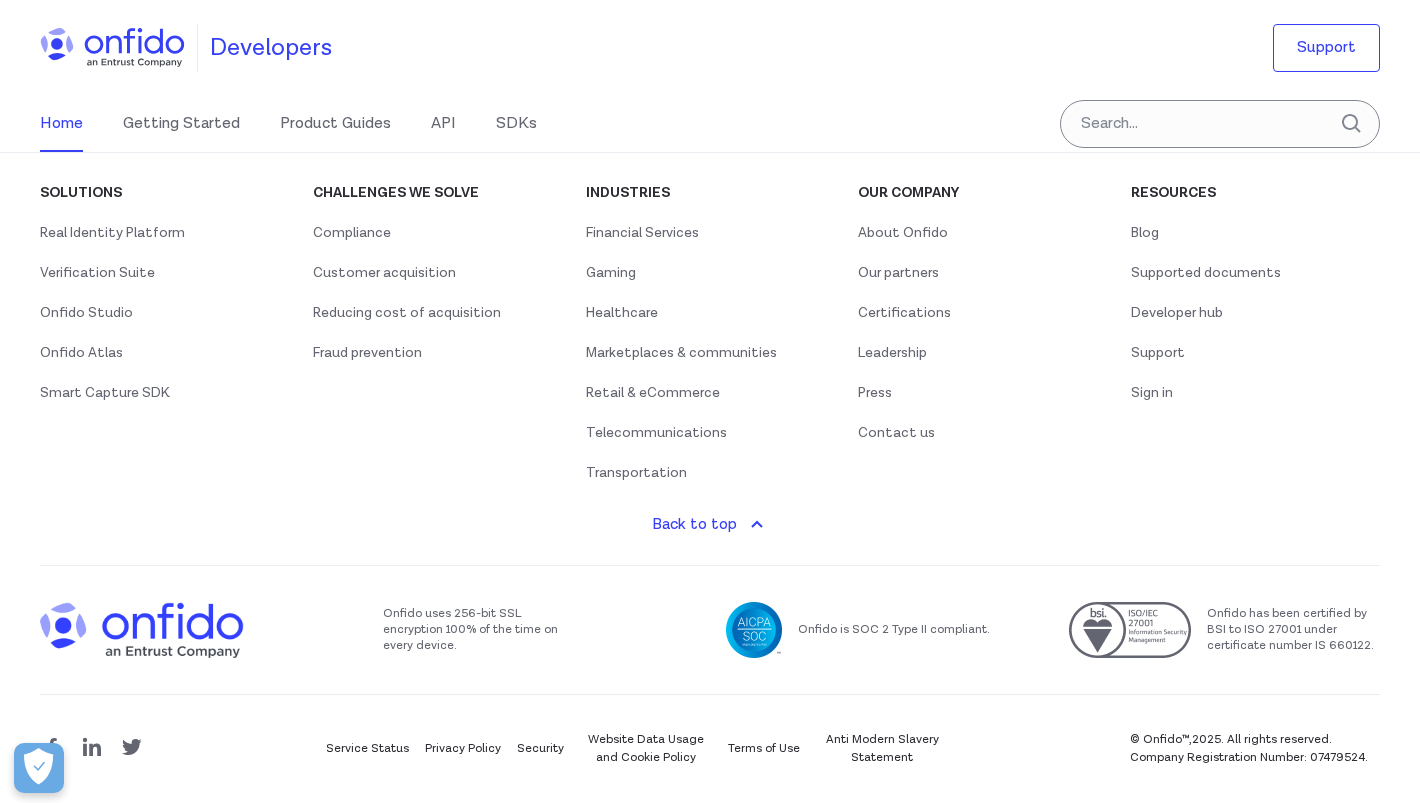 click on "Onfido is SOC 2 Type II compliant." at bounding box center (894, 630) 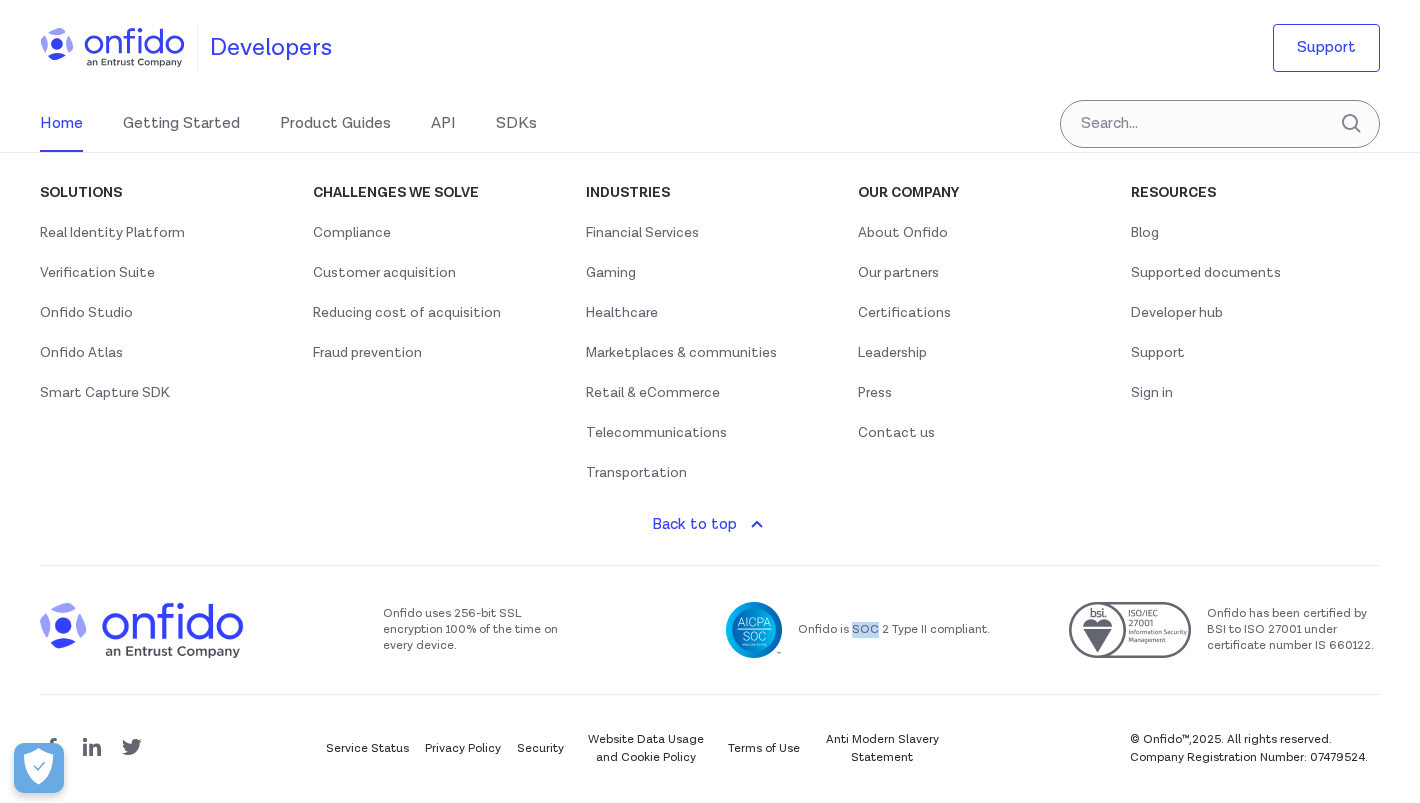 click on "Onfido is SOC 2 Type II compliant." at bounding box center [894, 630] 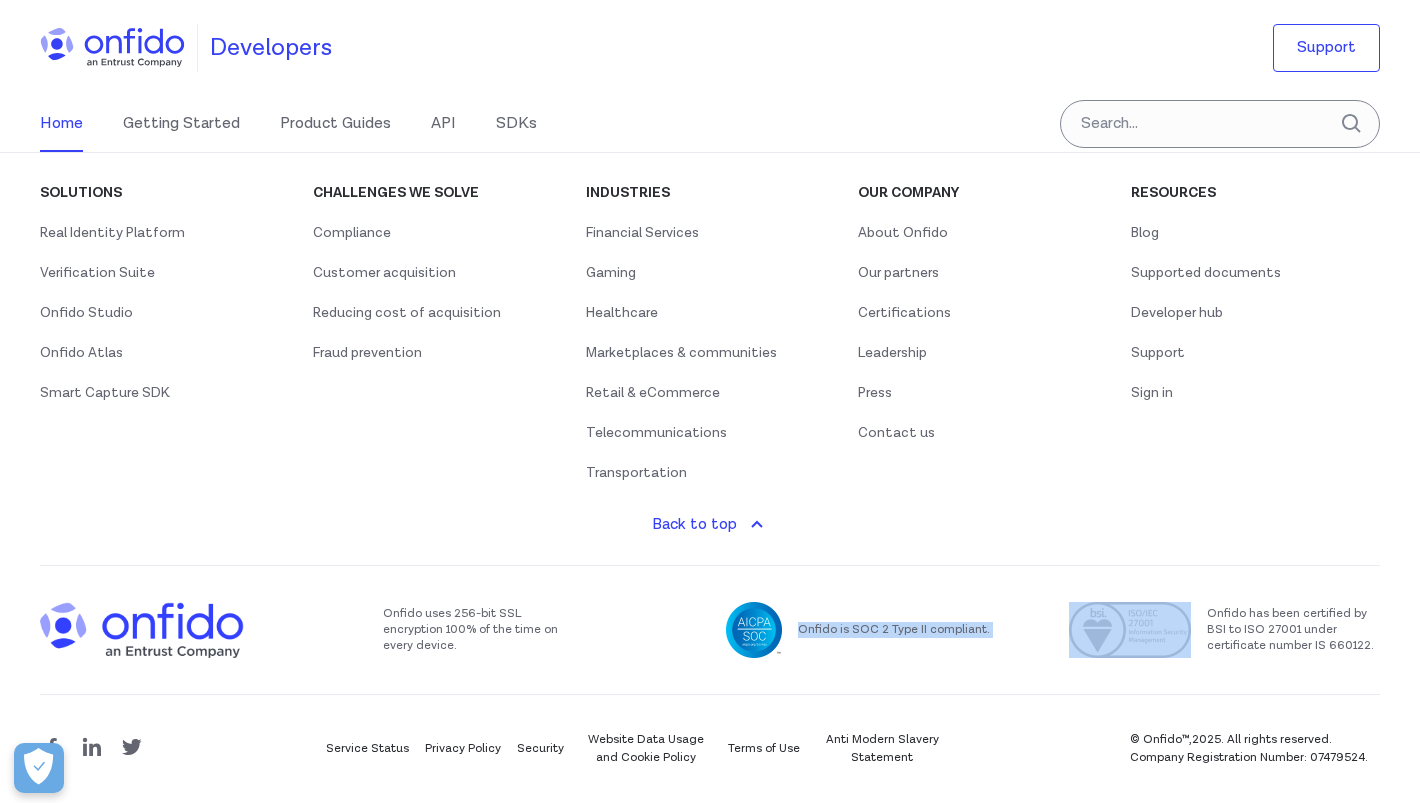 click on "Onfido is SOC 2 Type II compliant." at bounding box center (894, 630) 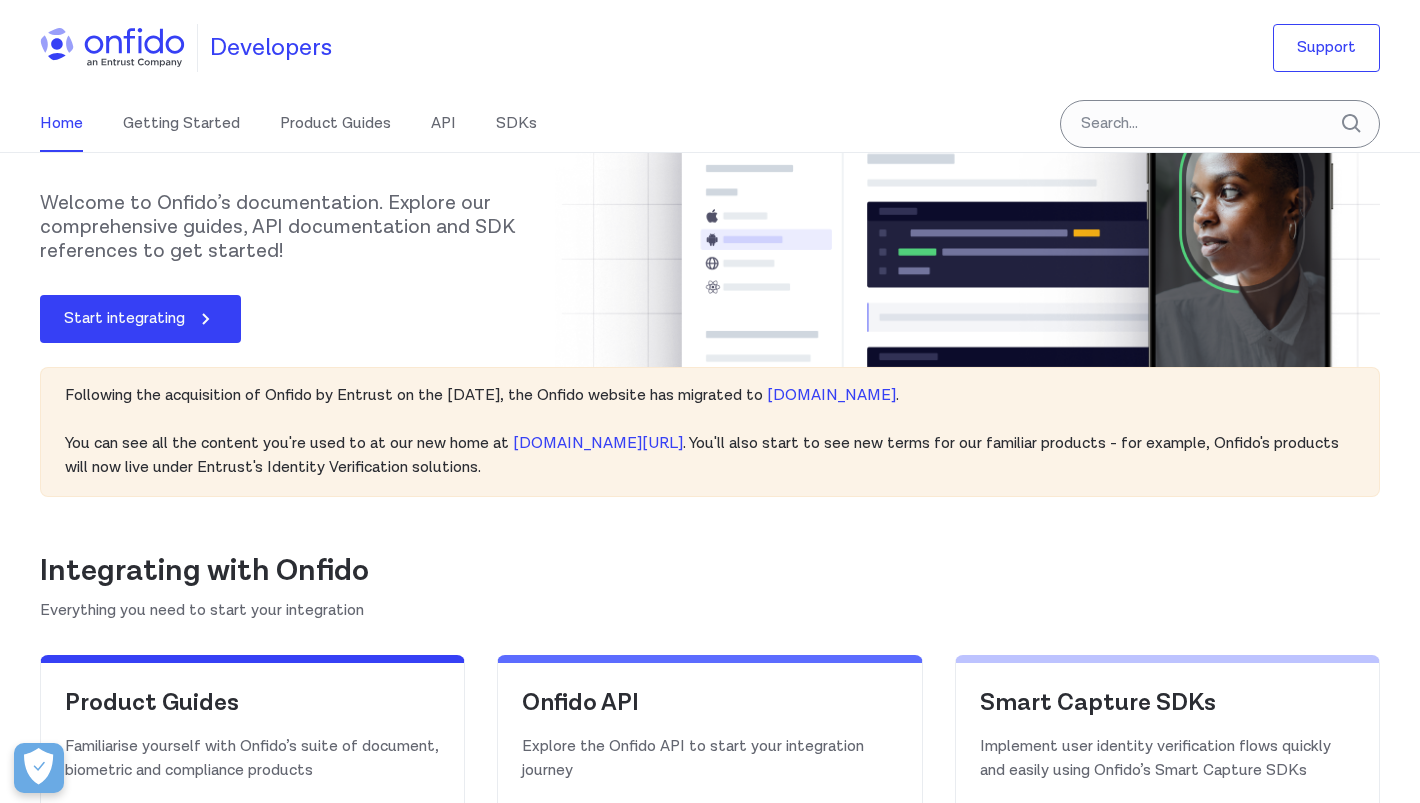 scroll, scrollTop: 0, scrollLeft: 0, axis: both 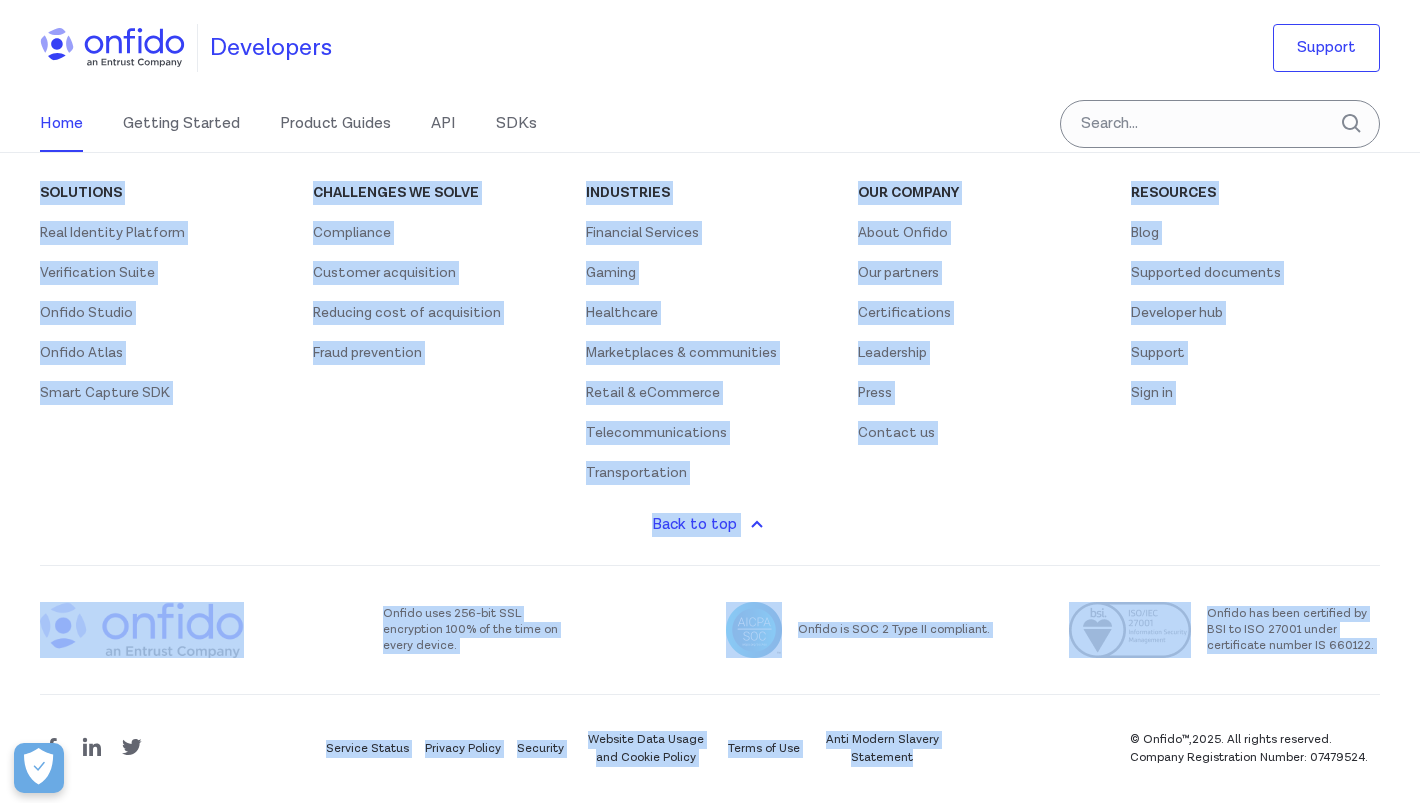 drag, startPoint x: 1073, startPoint y: 799, endPoint x: 1094, endPoint y: 1151, distance: 352.62585 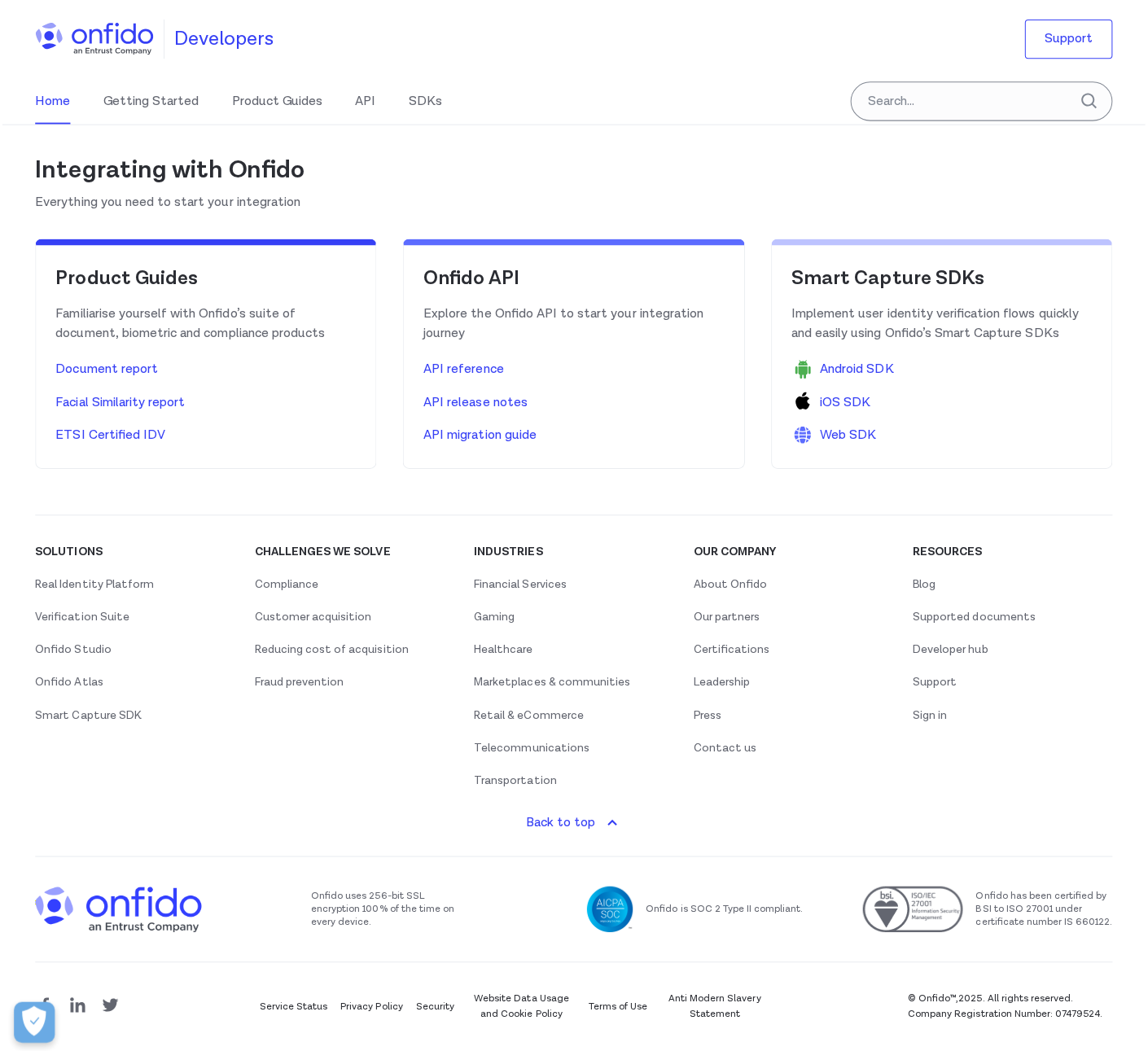scroll, scrollTop: 415, scrollLeft: 0, axis: vertical 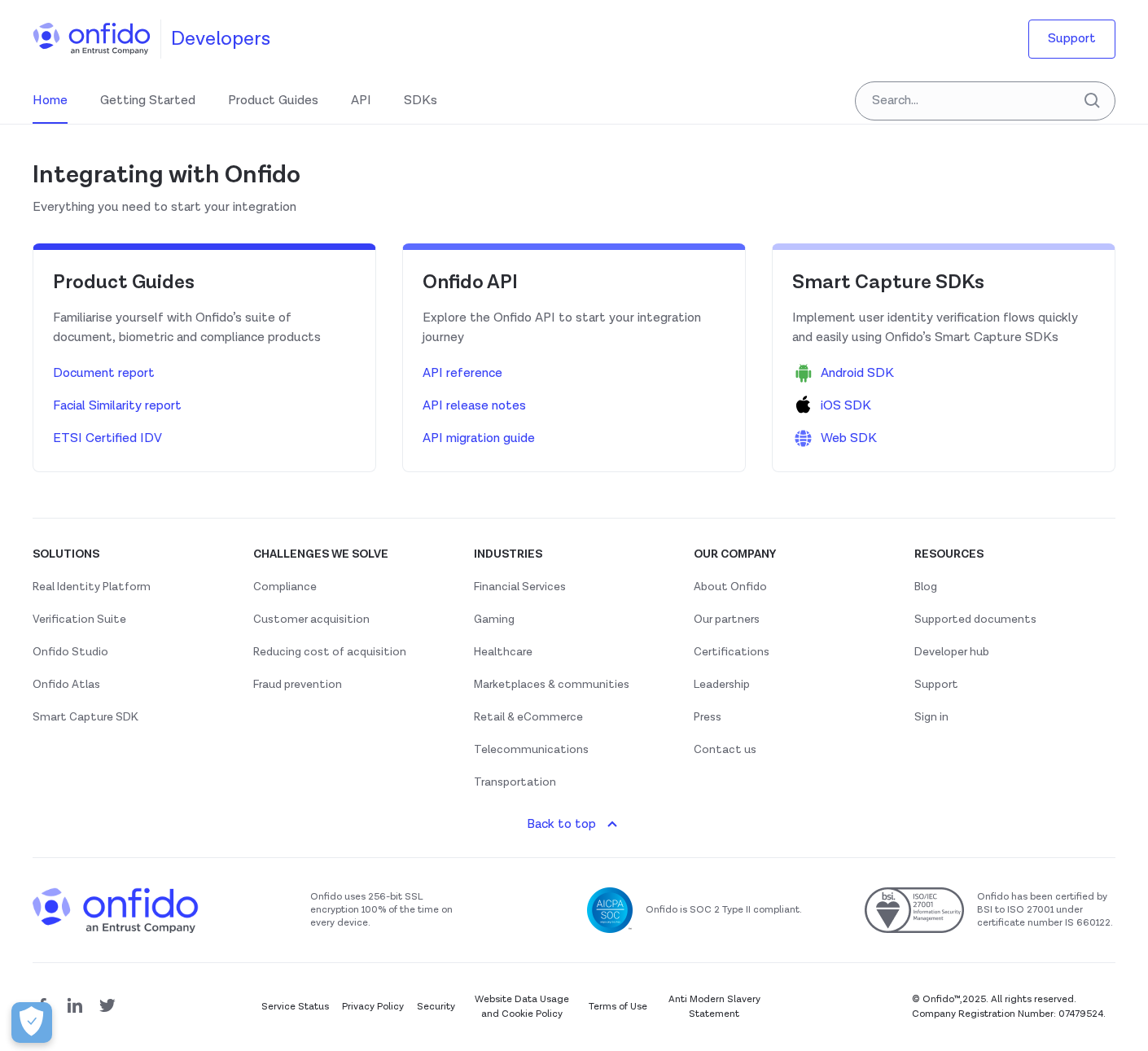 click on "Developers" at bounding box center [221, 39] 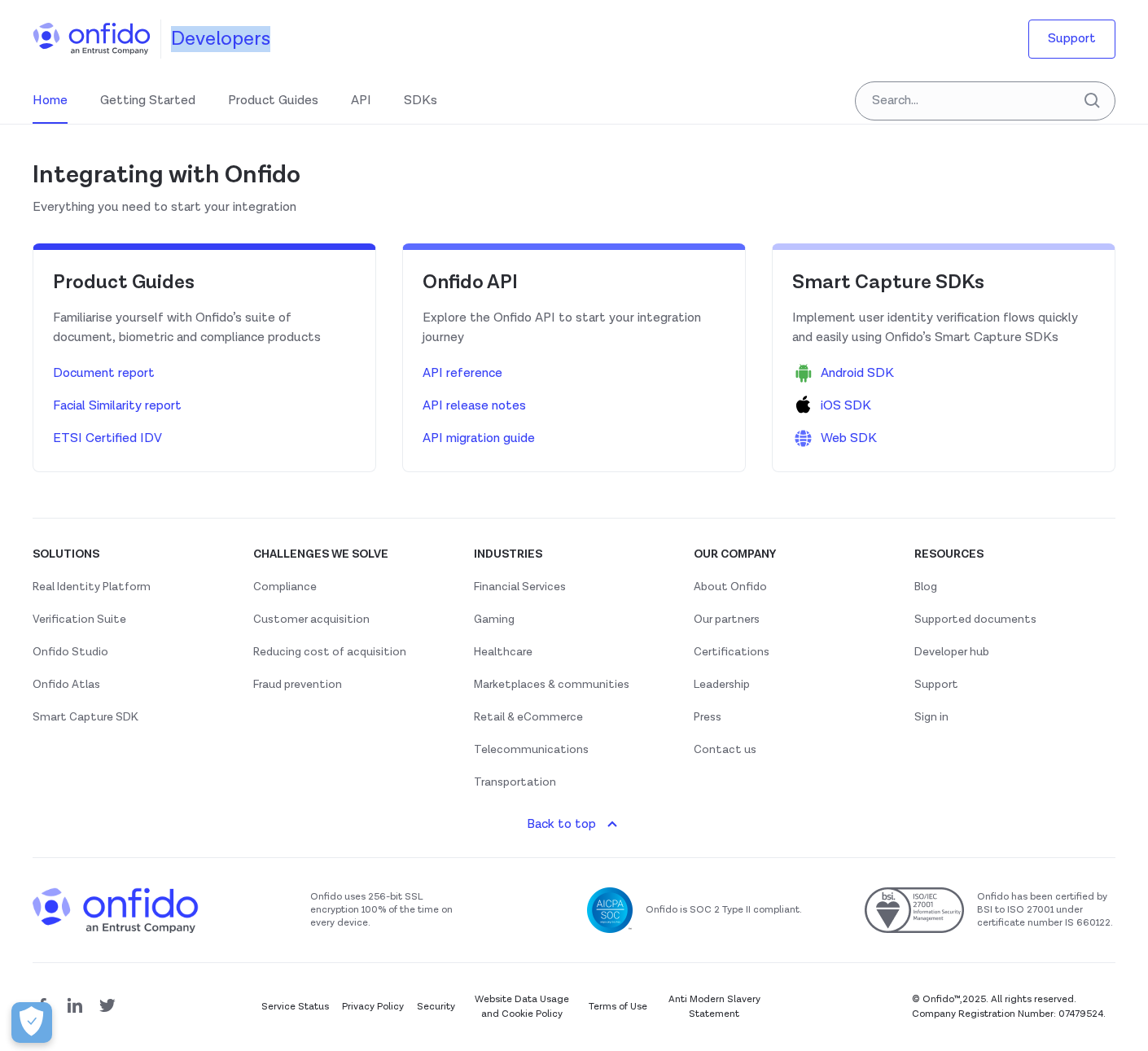 drag, startPoint x: 172, startPoint y: 37, endPoint x: 274, endPoint y: 36, distance: 102.005 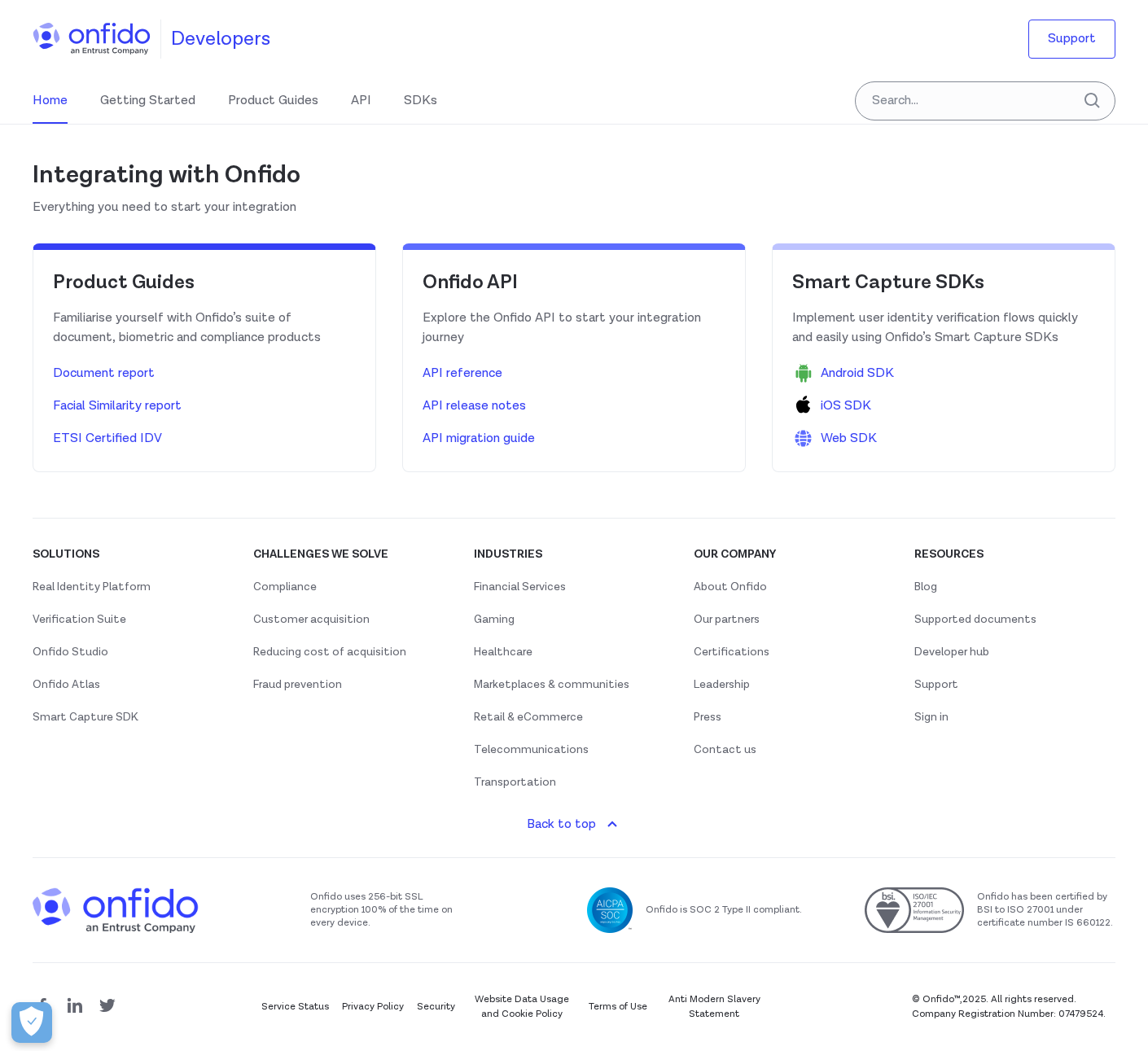 click on "Developers" at bounding box center [221, 39] 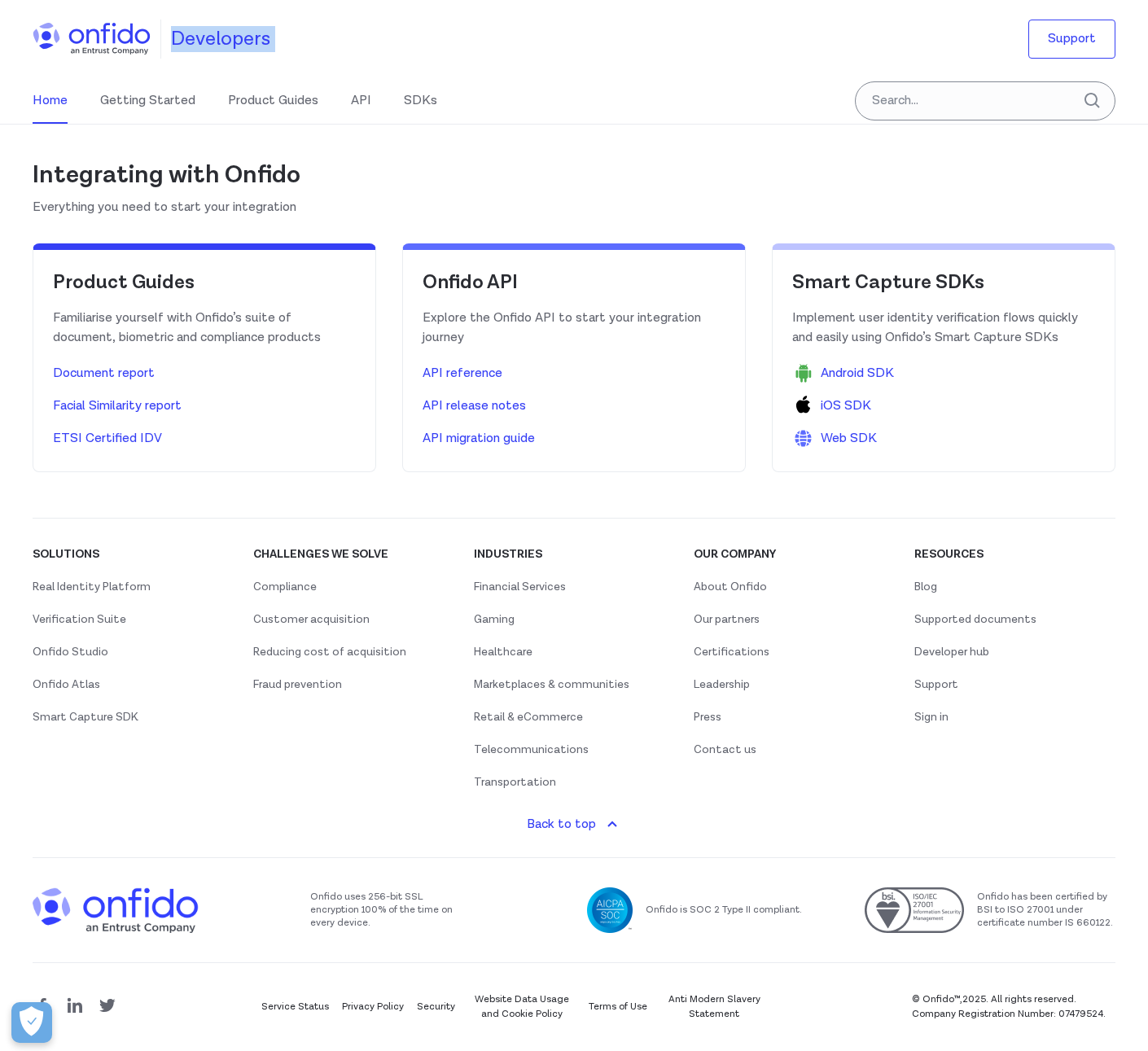 drag, startPoint x: 173, startPoint y: 34, endPoint x: 321, endPoint y: 34, distance: 148 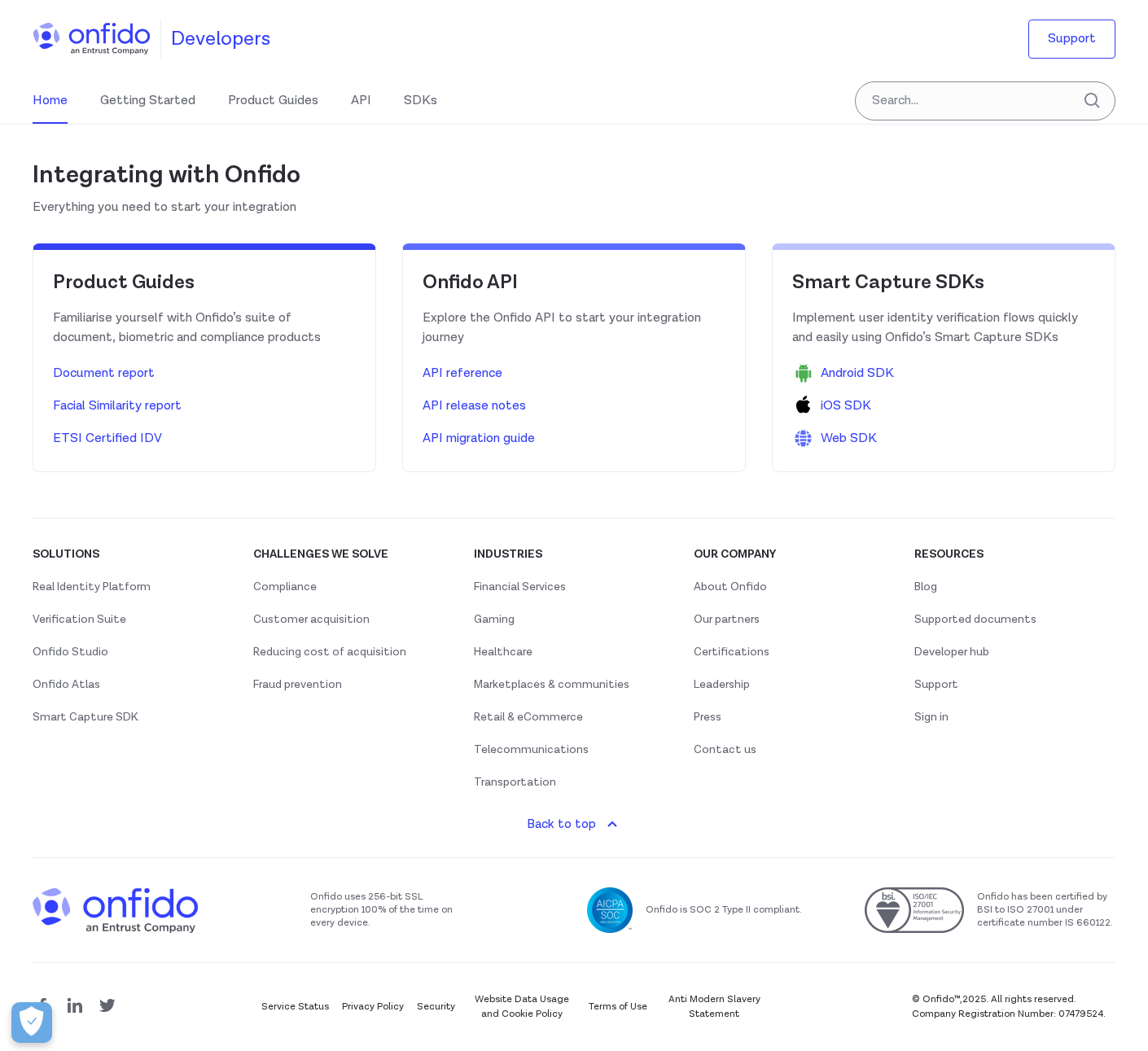 click on "Developers" at bounding box center [221, 39] 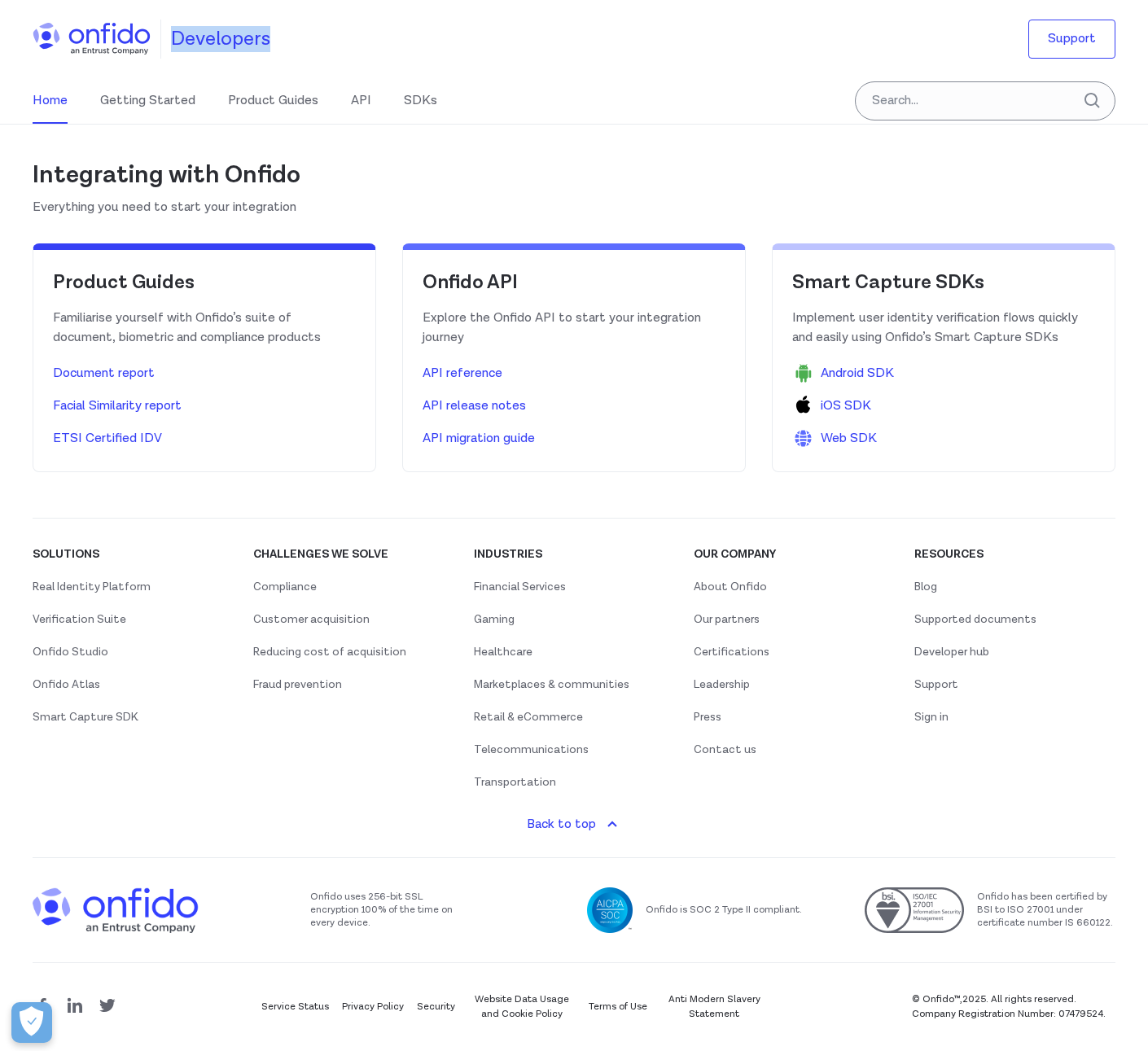 drag, startPoint x: 272, startPoint y: 43, endPoint x: 172, endPoint y: 37, distance: 100.17984 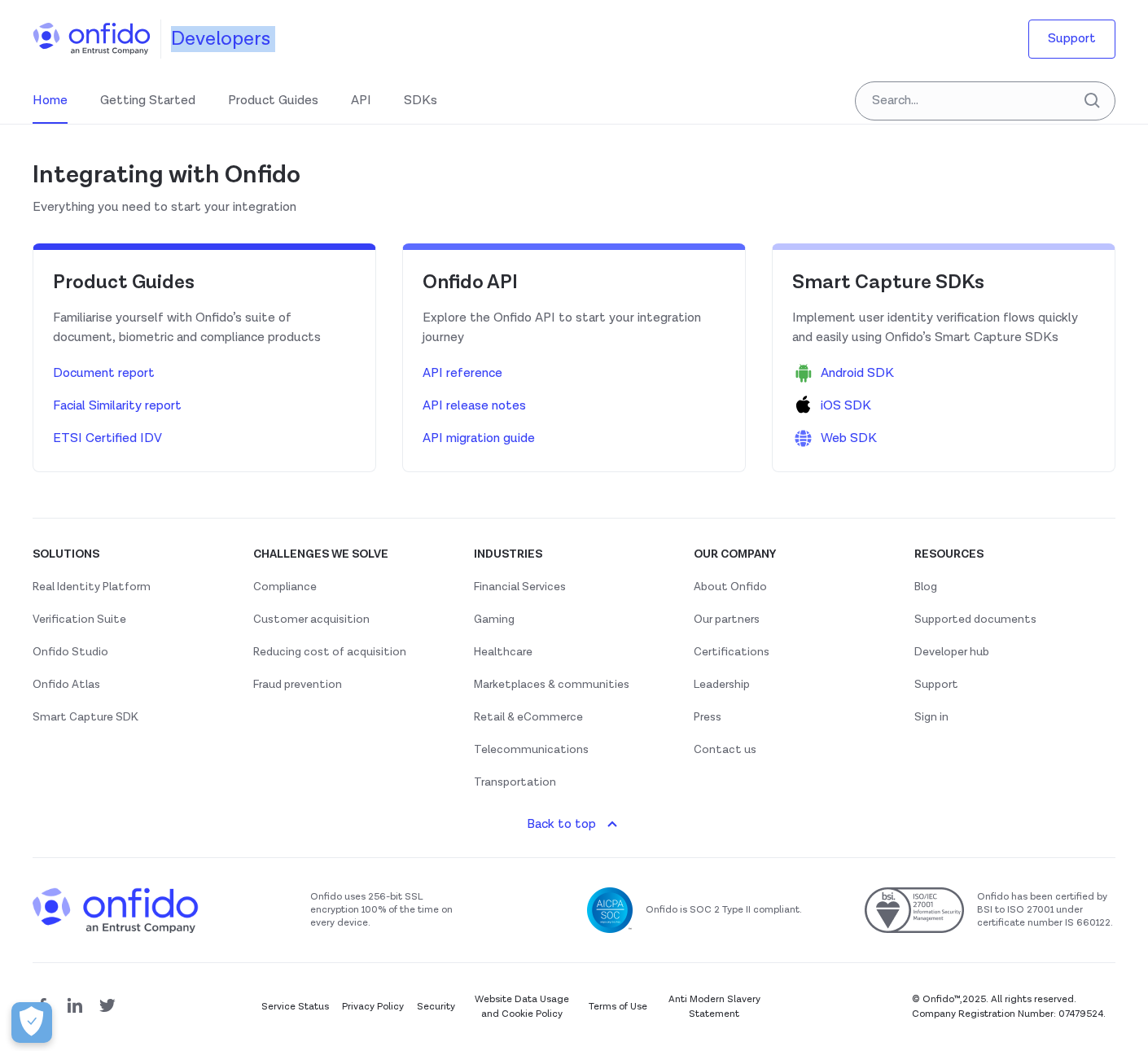 click on "Developers" at bounding box center (221, 39) 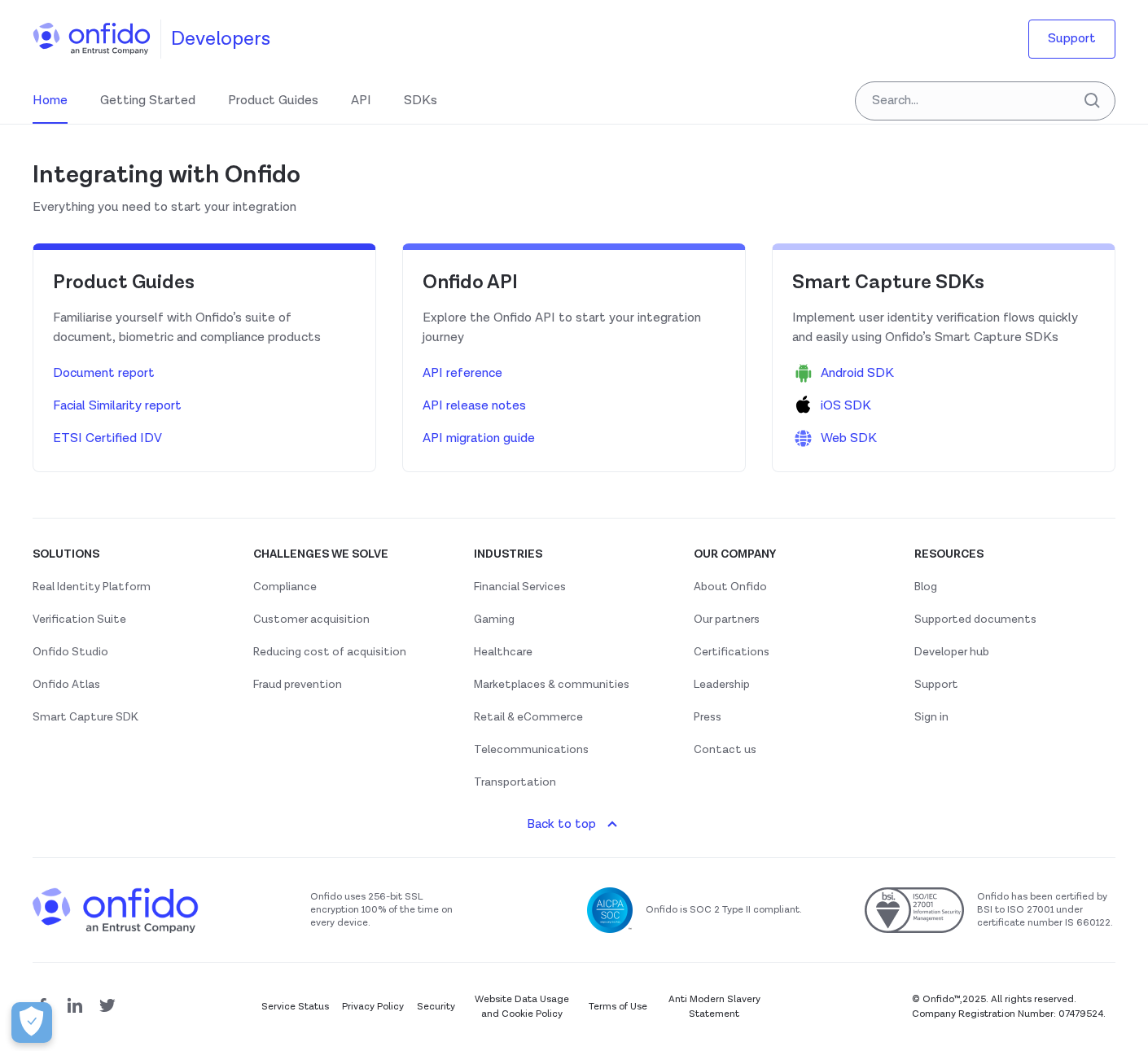 click on "Integrating with Onfido" at bounding box center (574, 175) 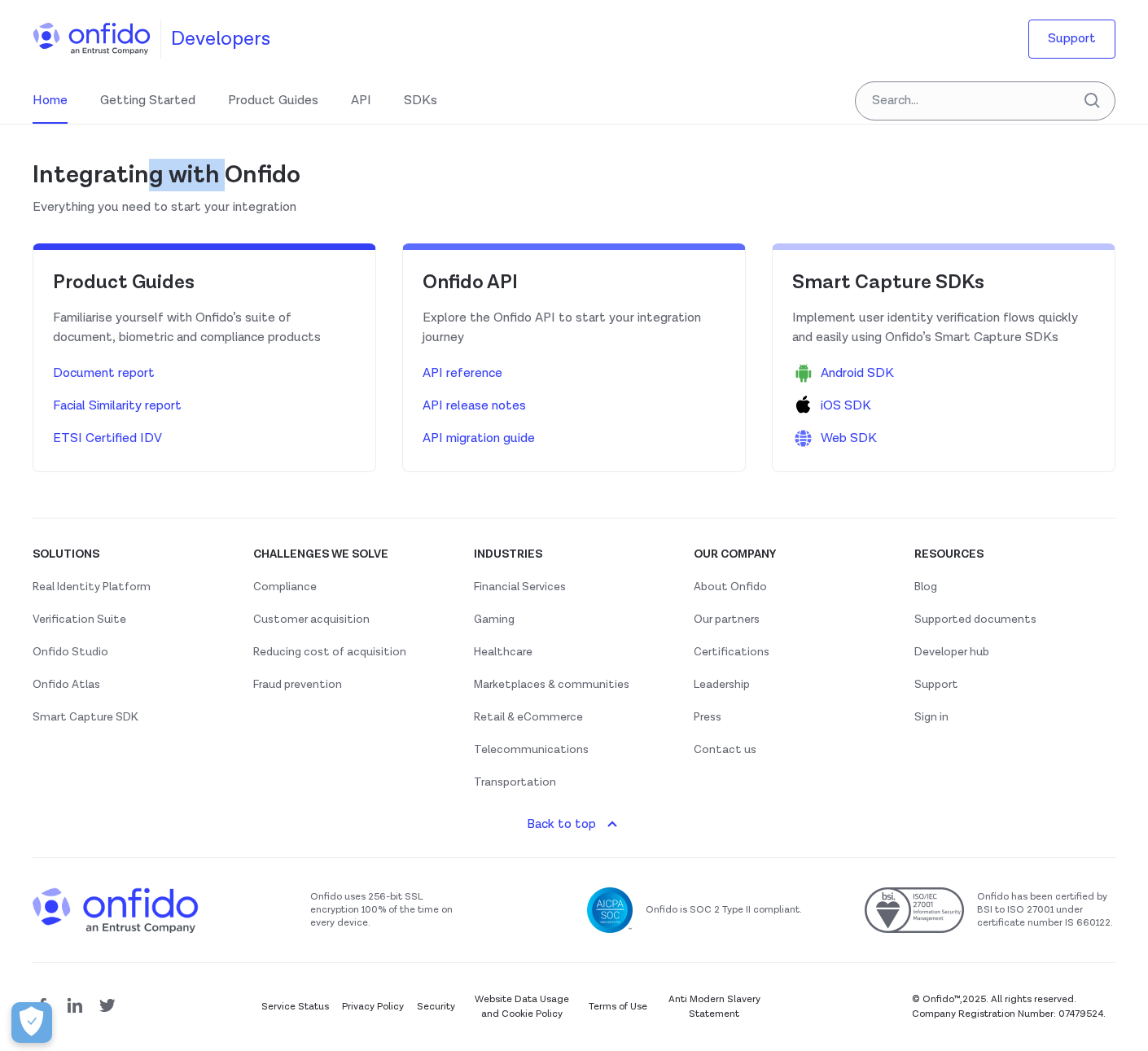 drag, startPoint x: 227, startPoint y: 173, endPoint x: 150, endPoint y: 173, distance: 77 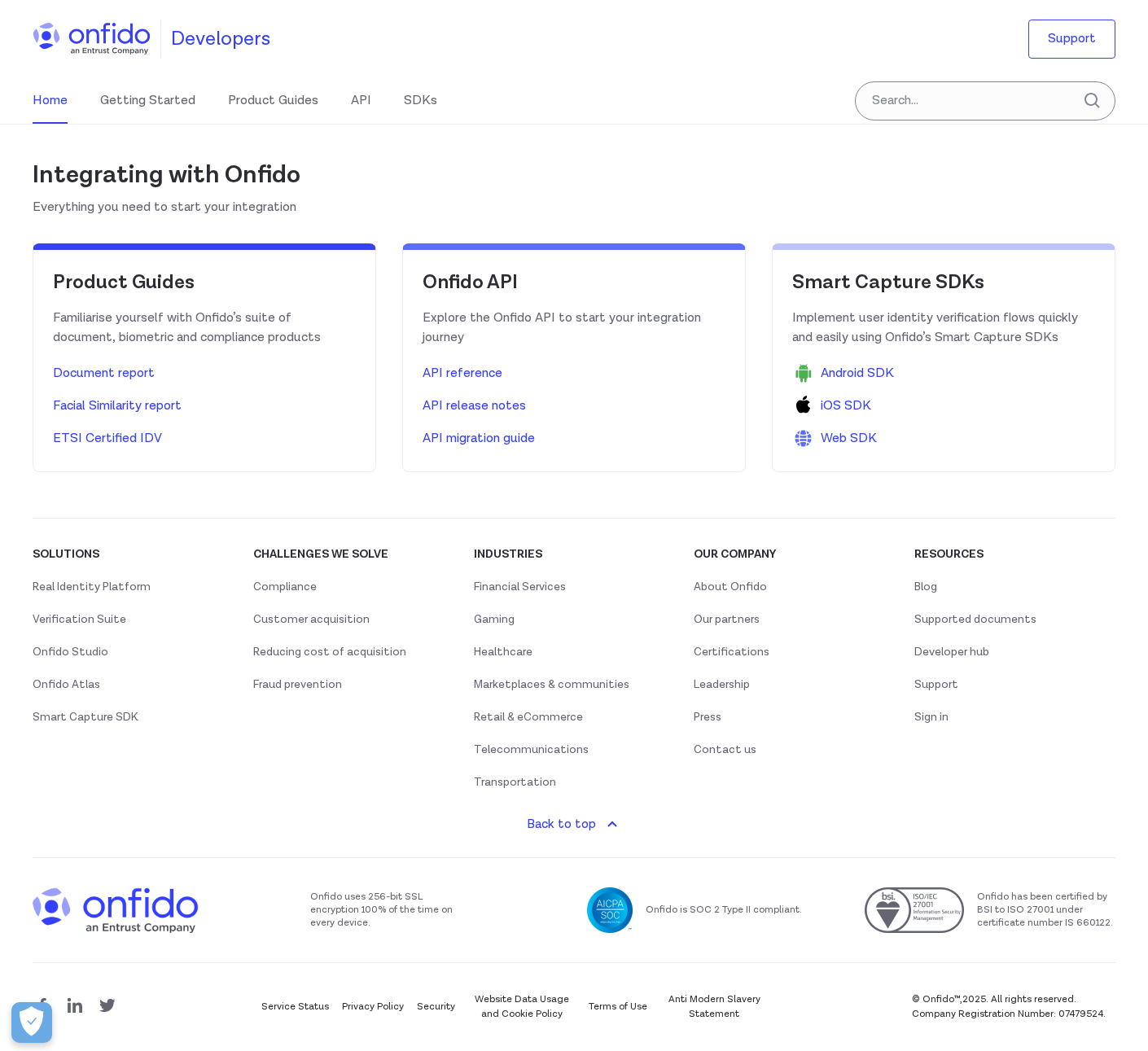 click on "Developers" at bounding box center [221, 39] 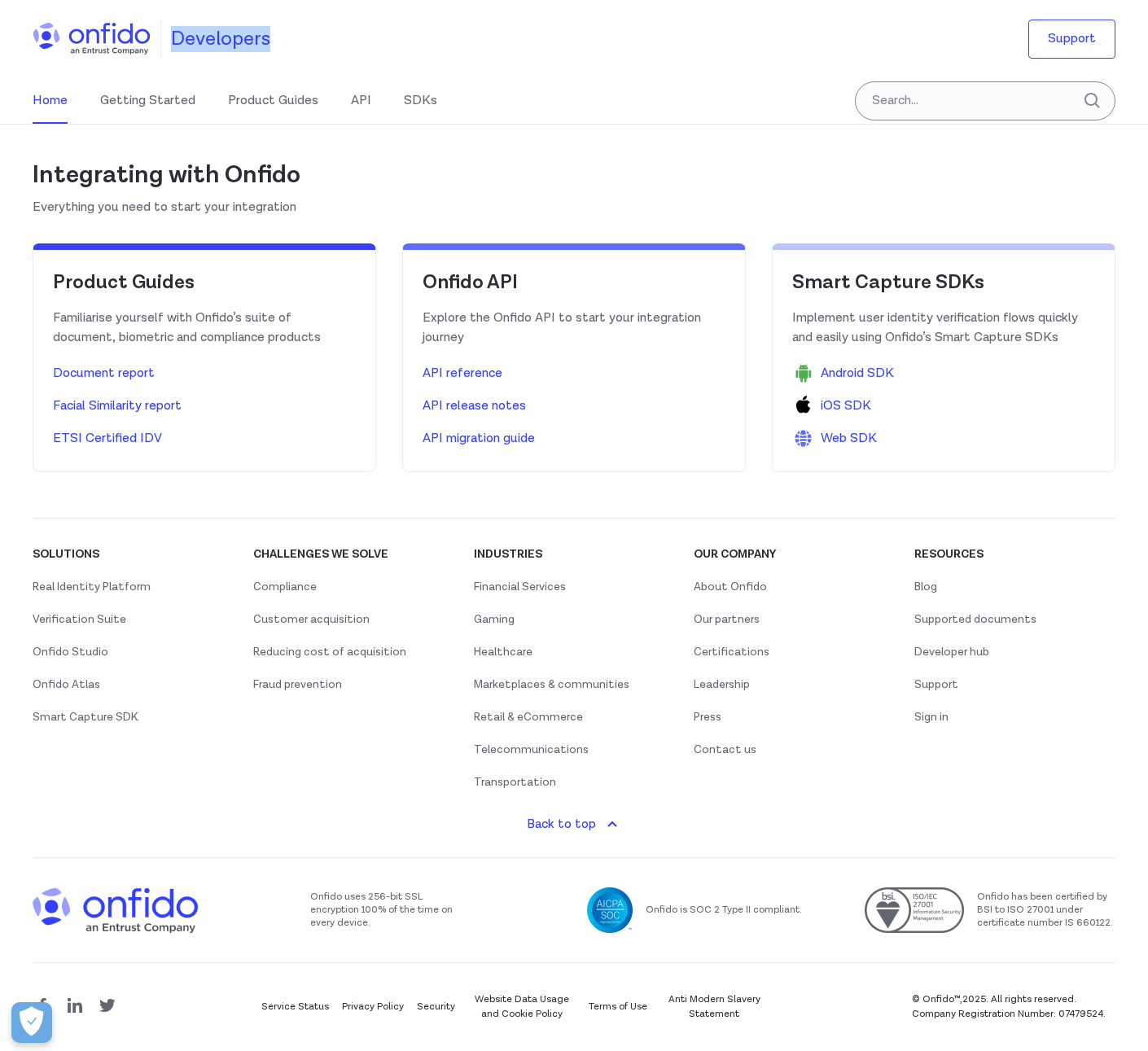 click on "Developers" at bounding box center [221, 39] 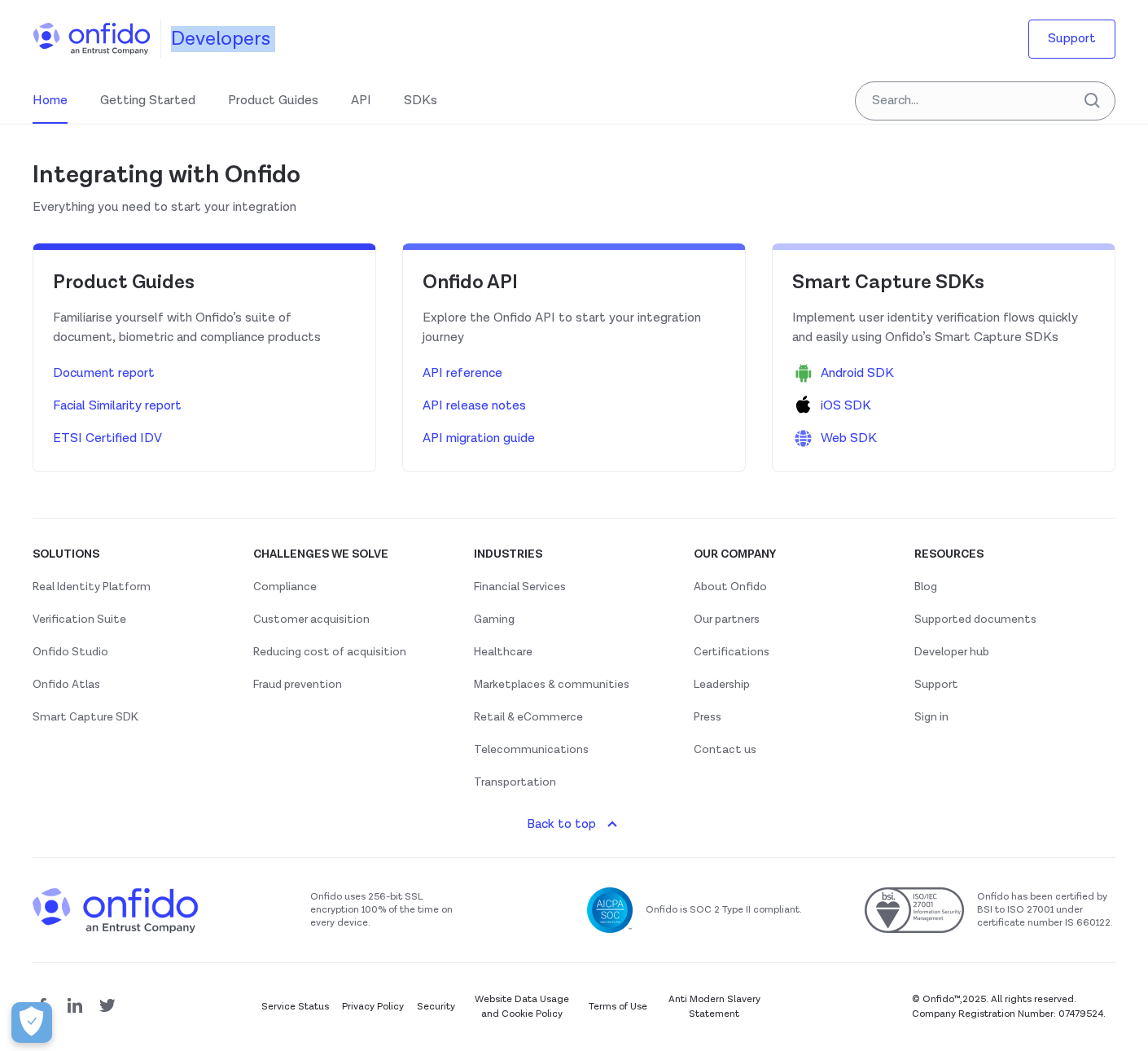 click on "Developers" at bounding box center (221, 39) 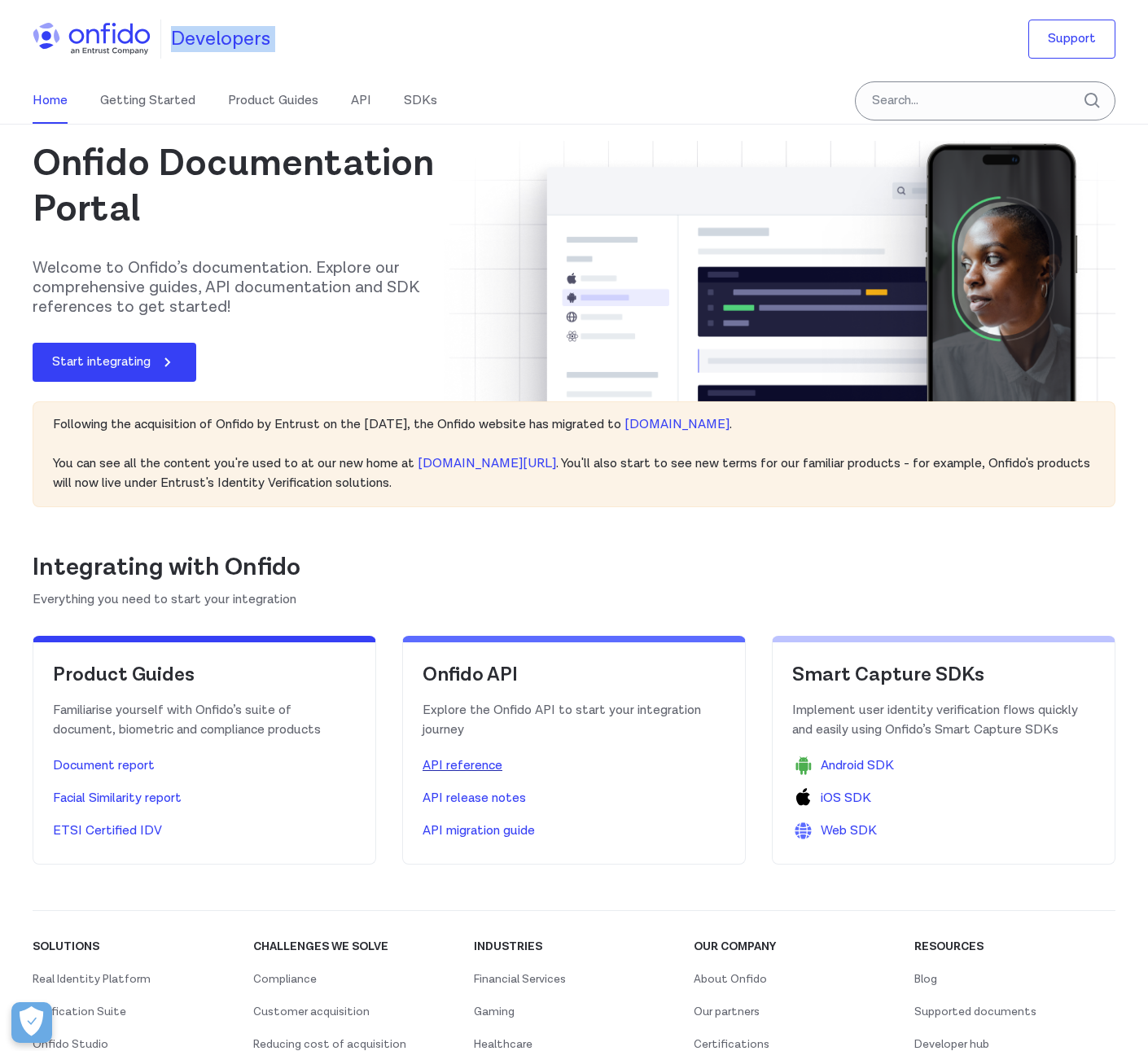 scroll, scrollTop: 0, scrollLeft: 0, axis: both 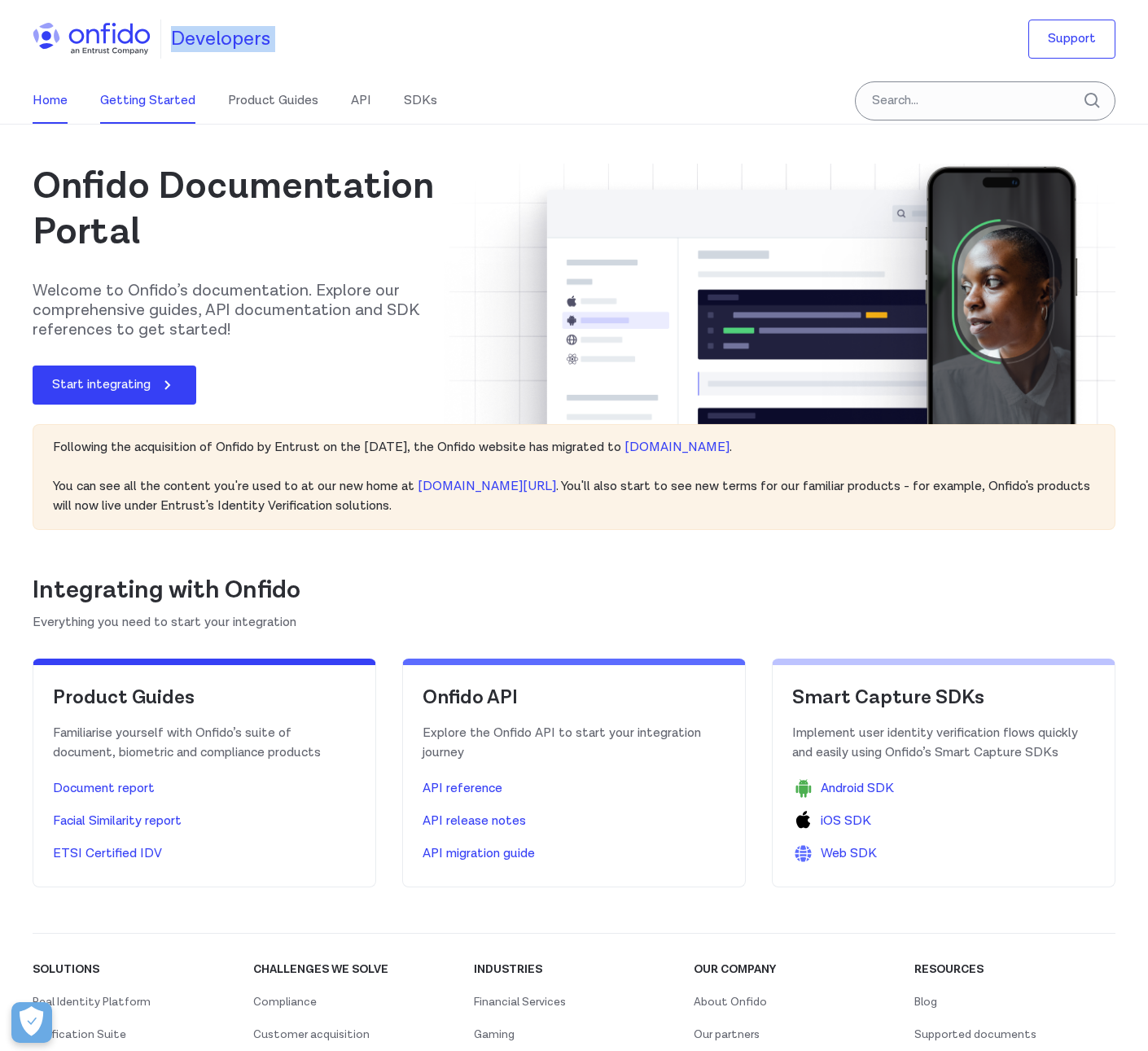 click on "Getting Started" at bounding box center [147, 101] 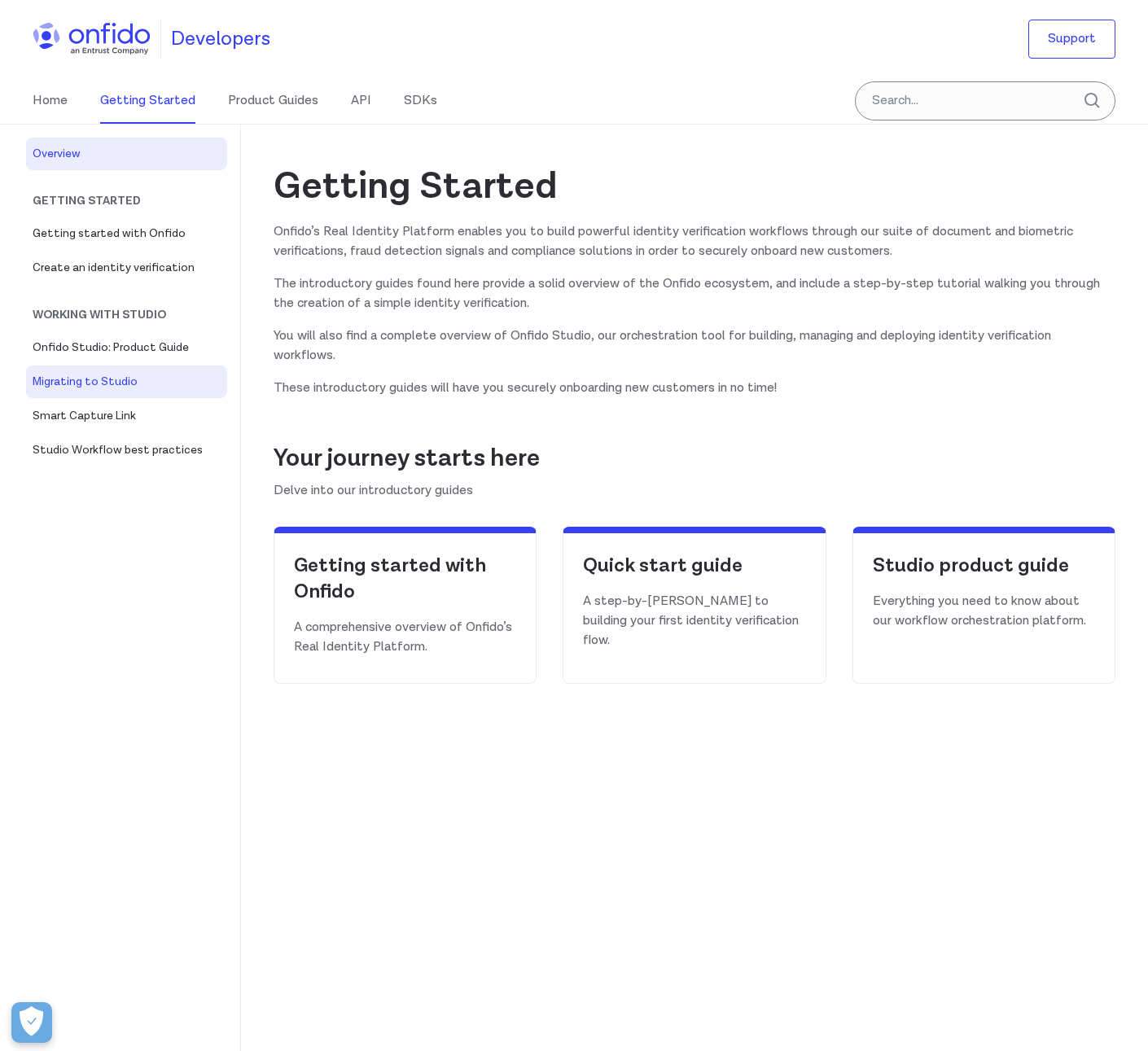 scroll, scrollTop: 0, scrollLeft: 0, axis: both 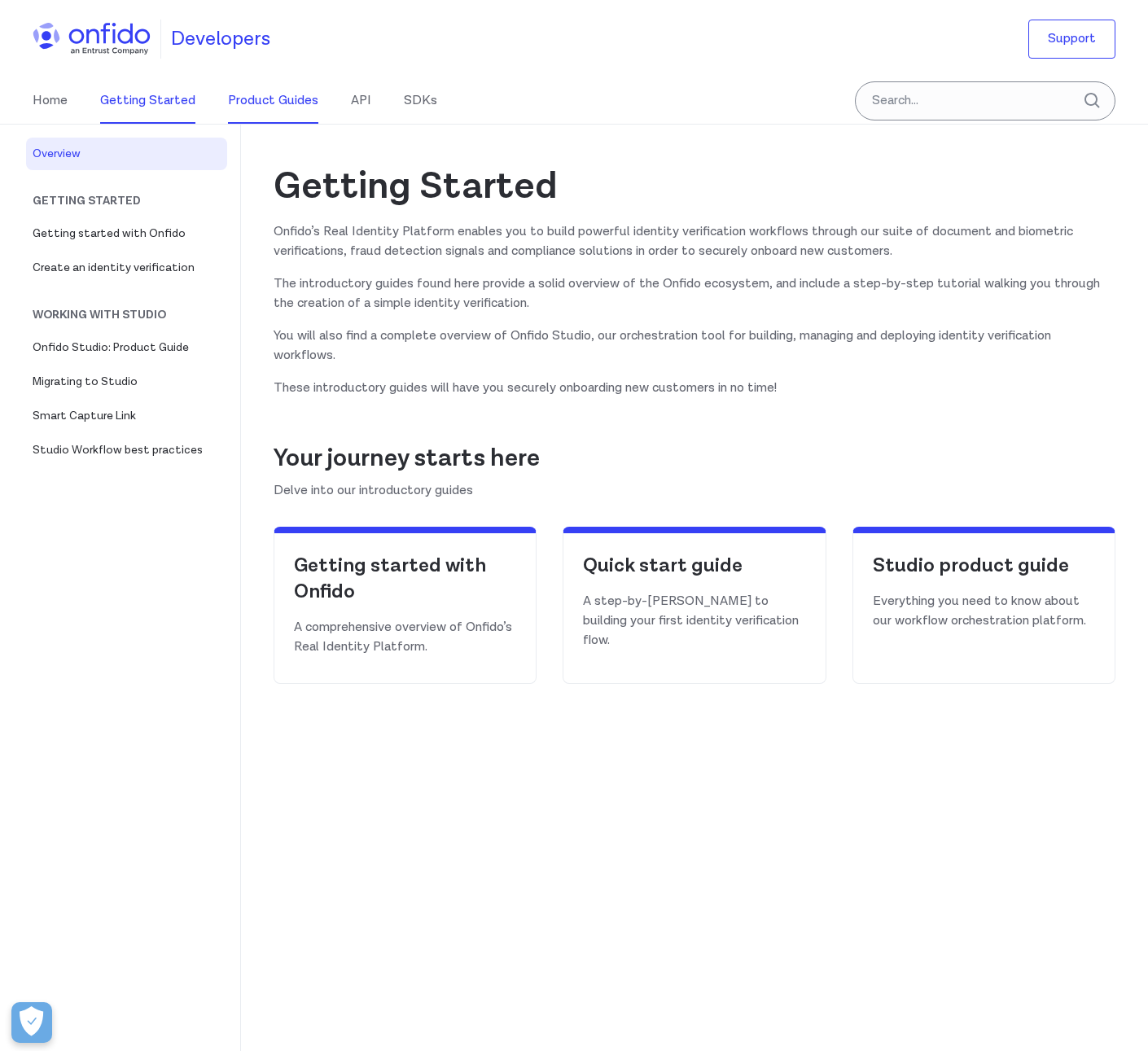 click on "Product Guides" at bounding box center (273, 101) 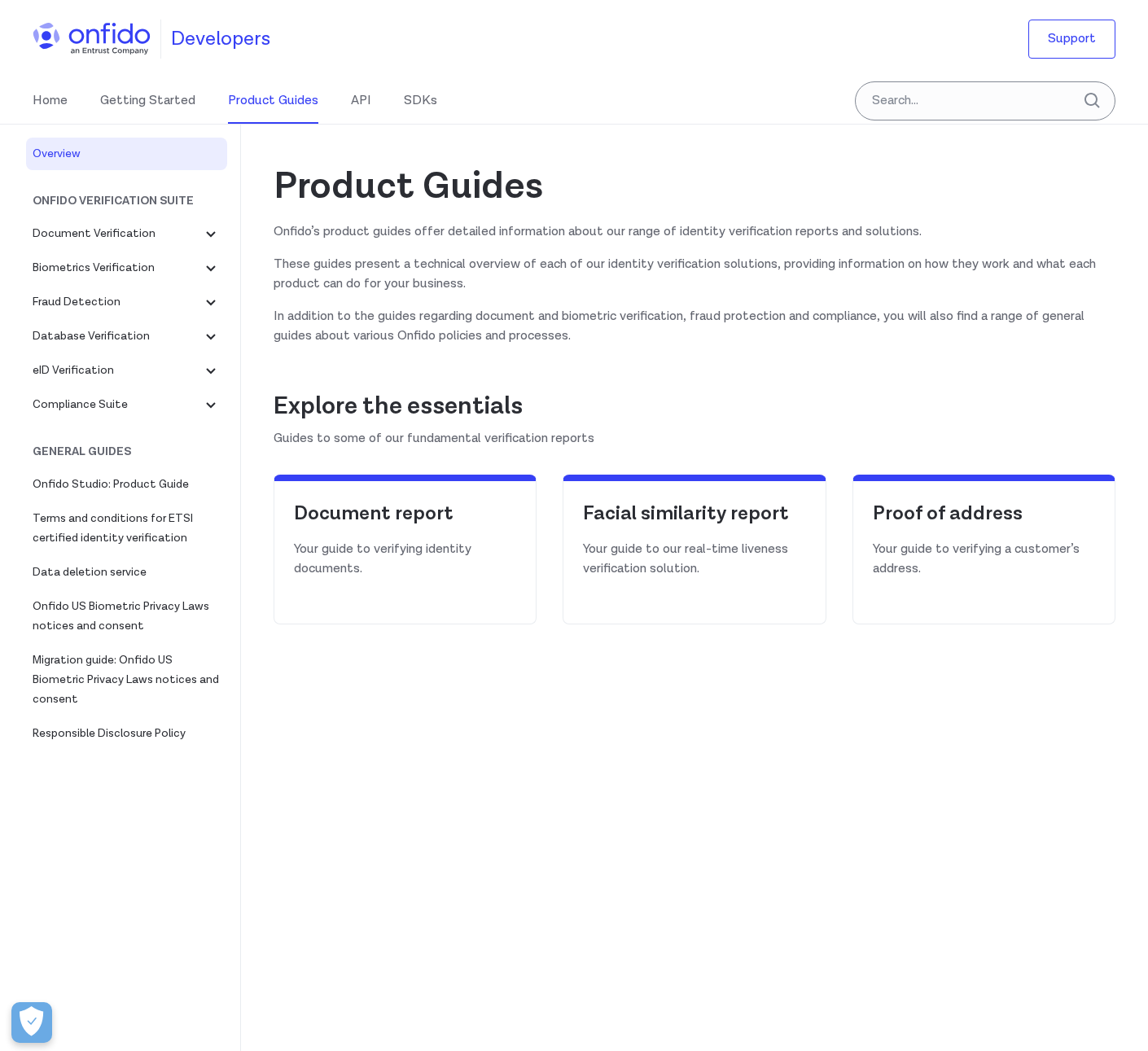 scroll, scrollTop: 0, scrollLeft: 0, axis: both 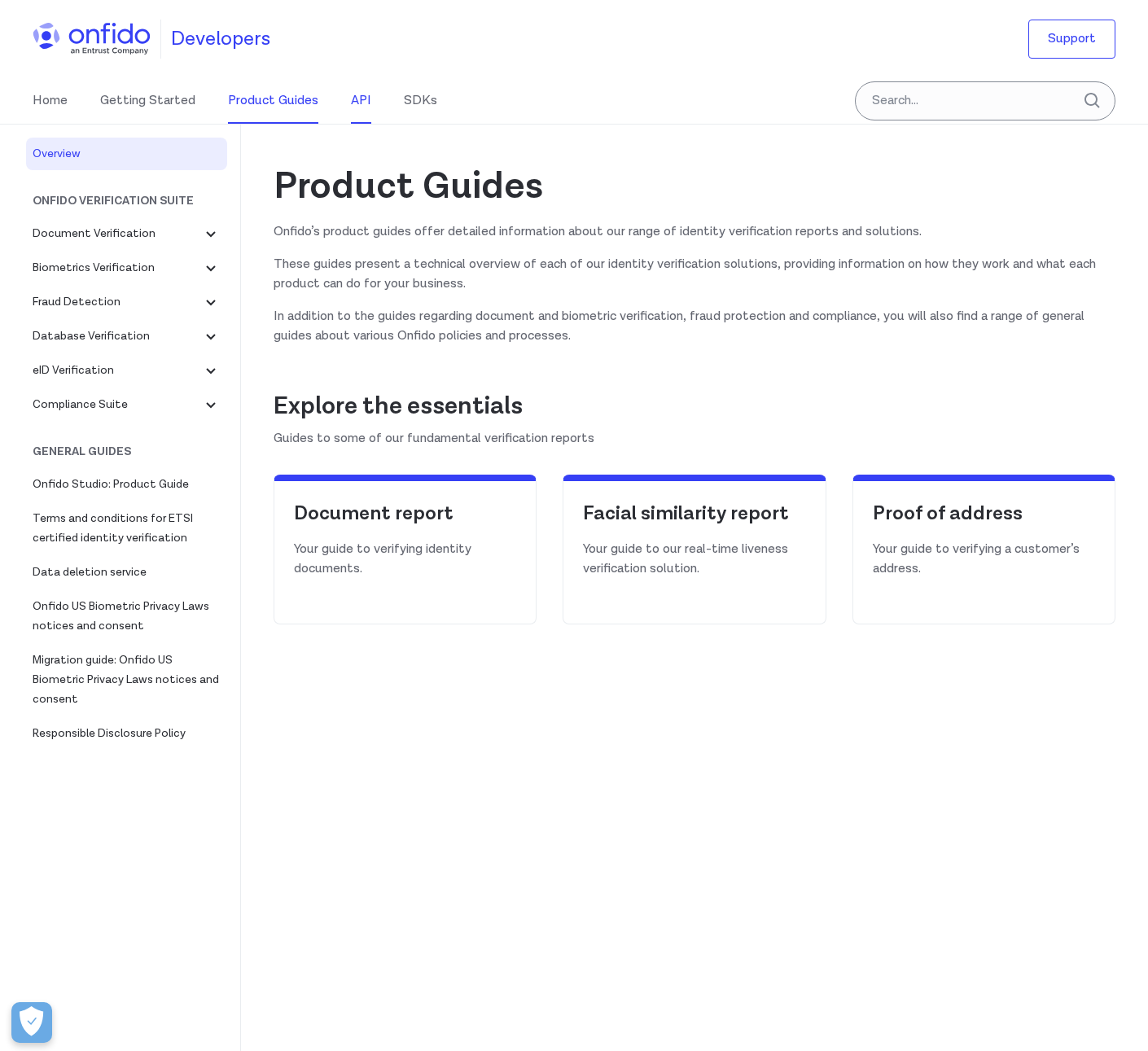 click on "API" at bounding box center (361, 101) 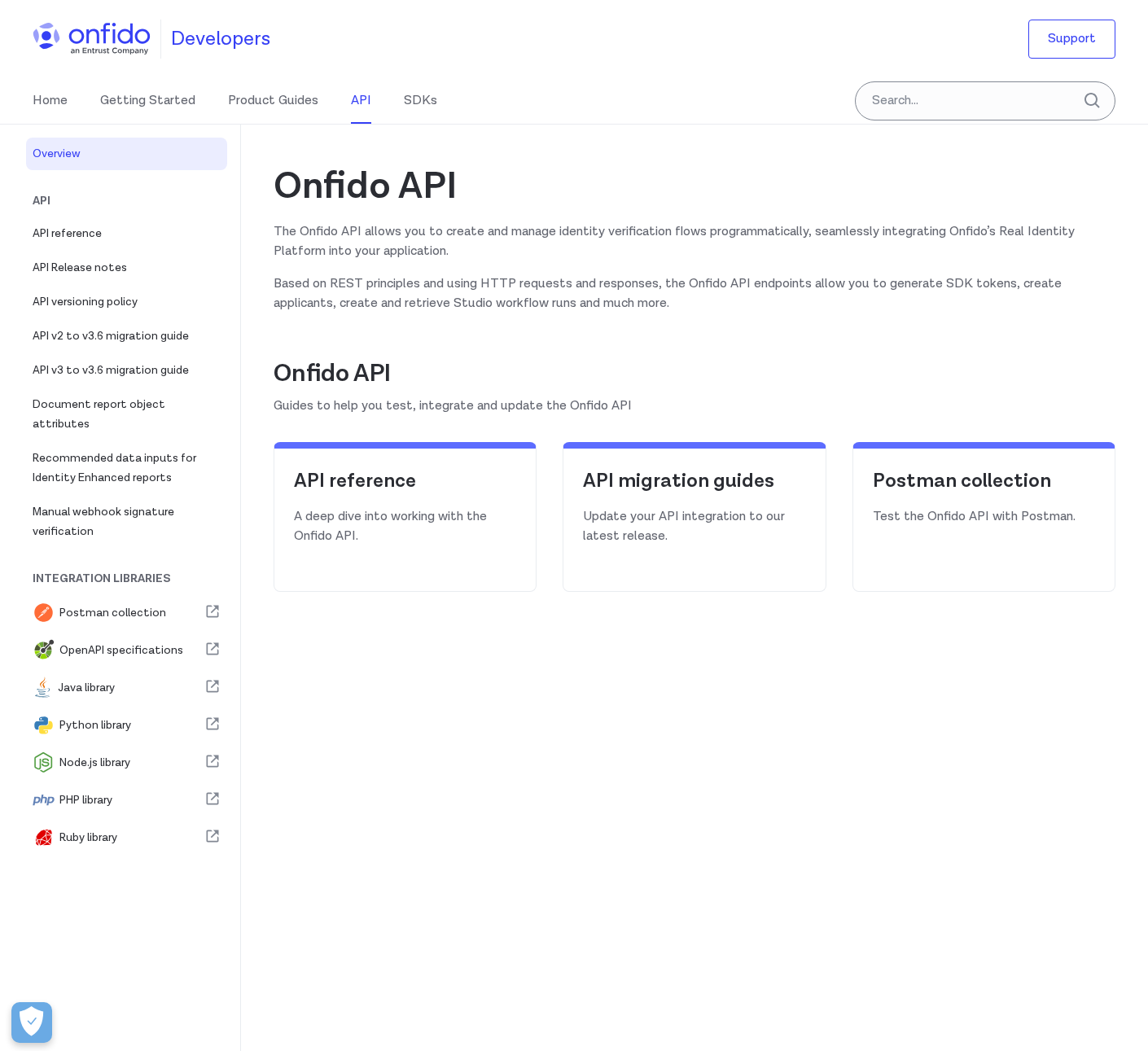 scroll, scrollTop: 0, scrollLeft: 0, axis: both 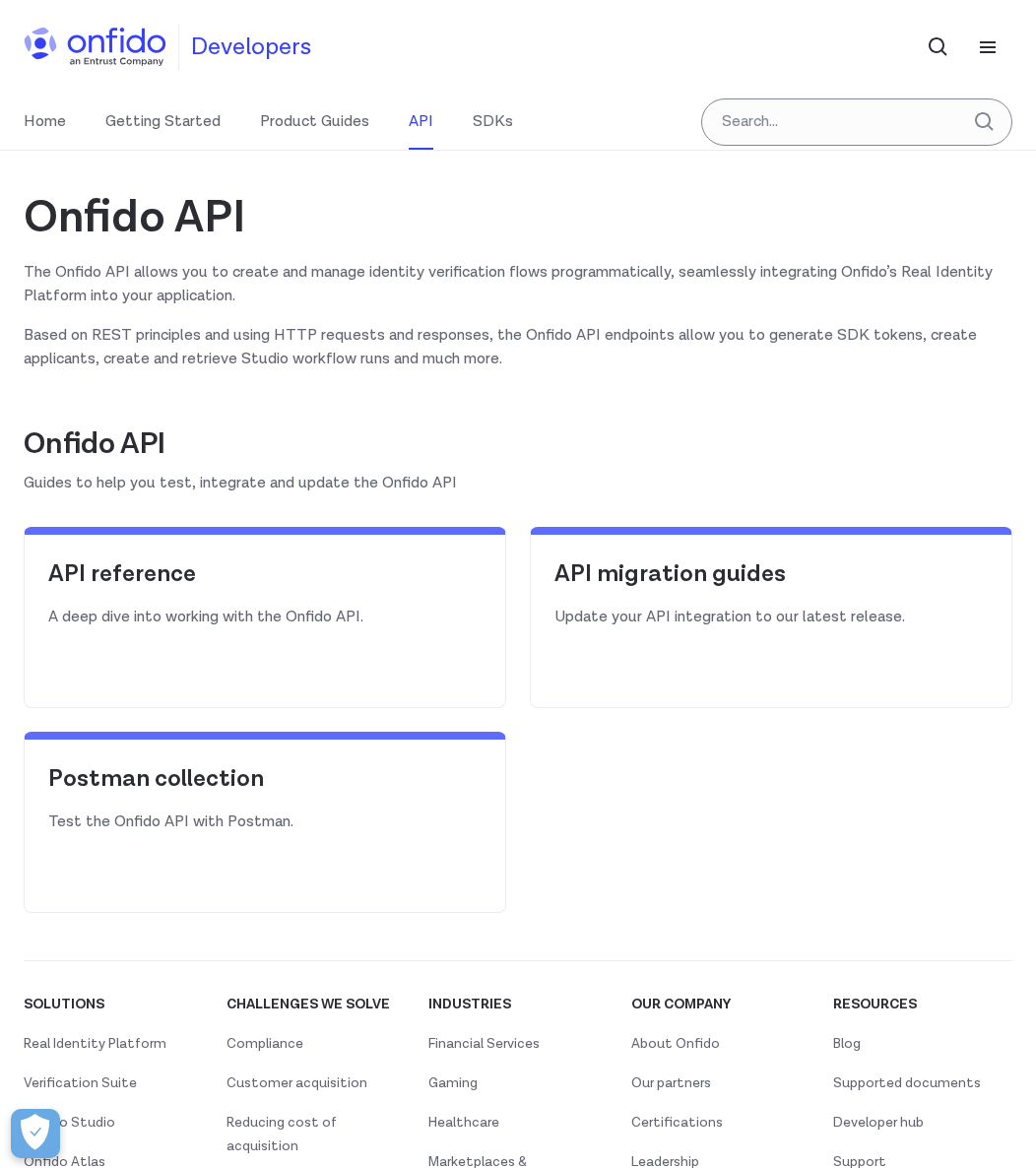 drag, startPoint x: 490, startPoint y: 76, endPoint x: 1322, endPoint y: 157, distance: 835.93361 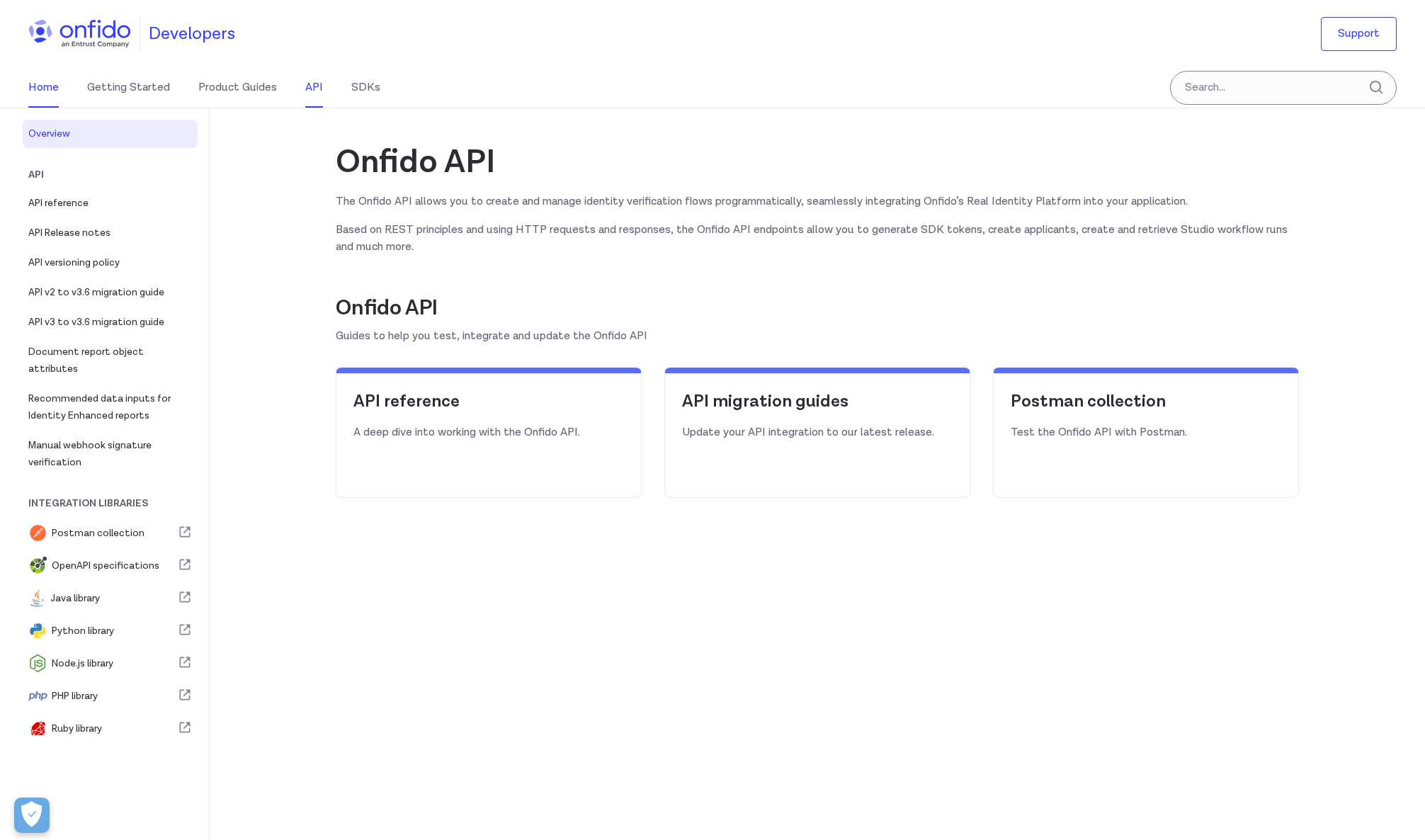 click on "Home" at bounding box center (43, 88) 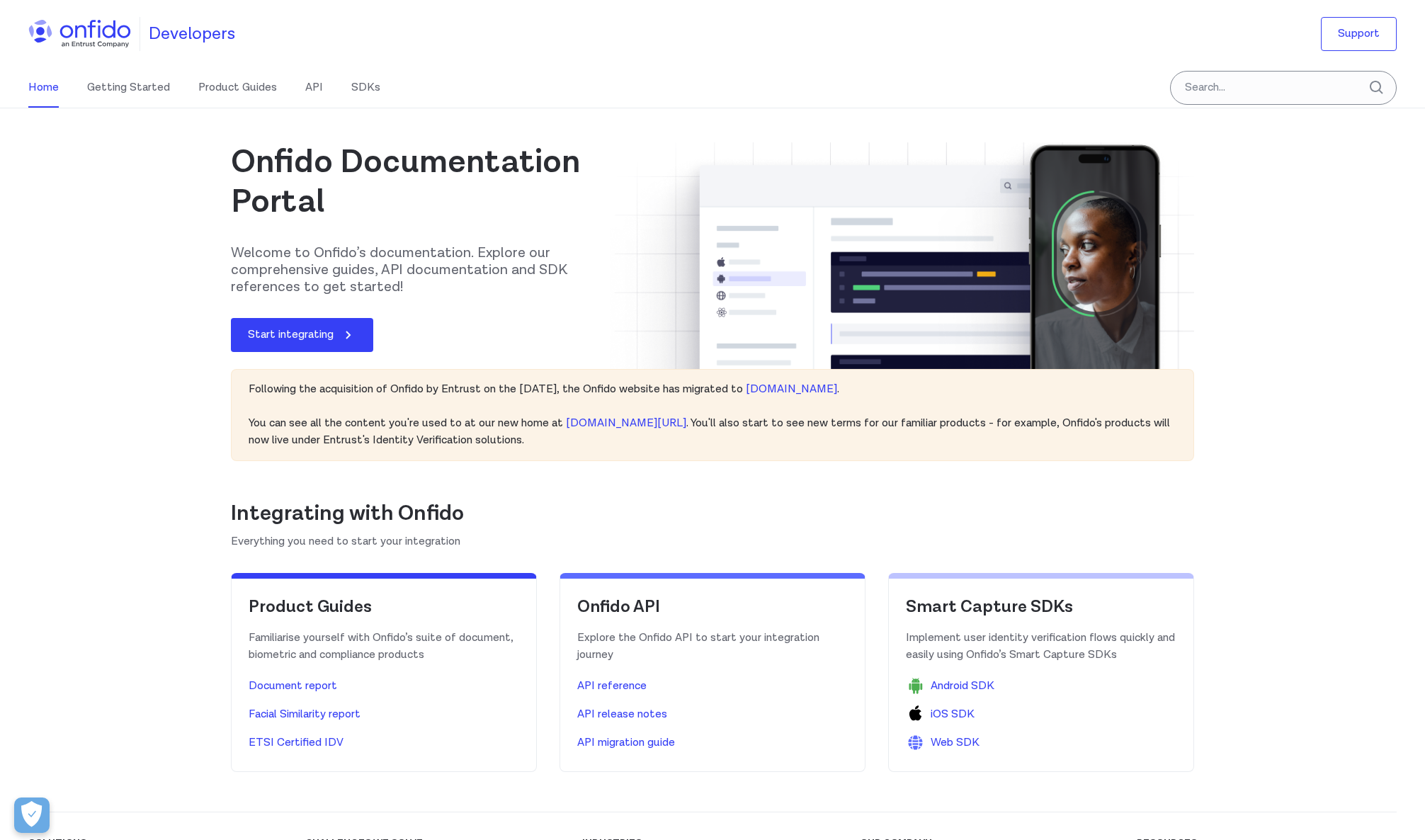 click on "Developers" at bounding box center [192, 34] 